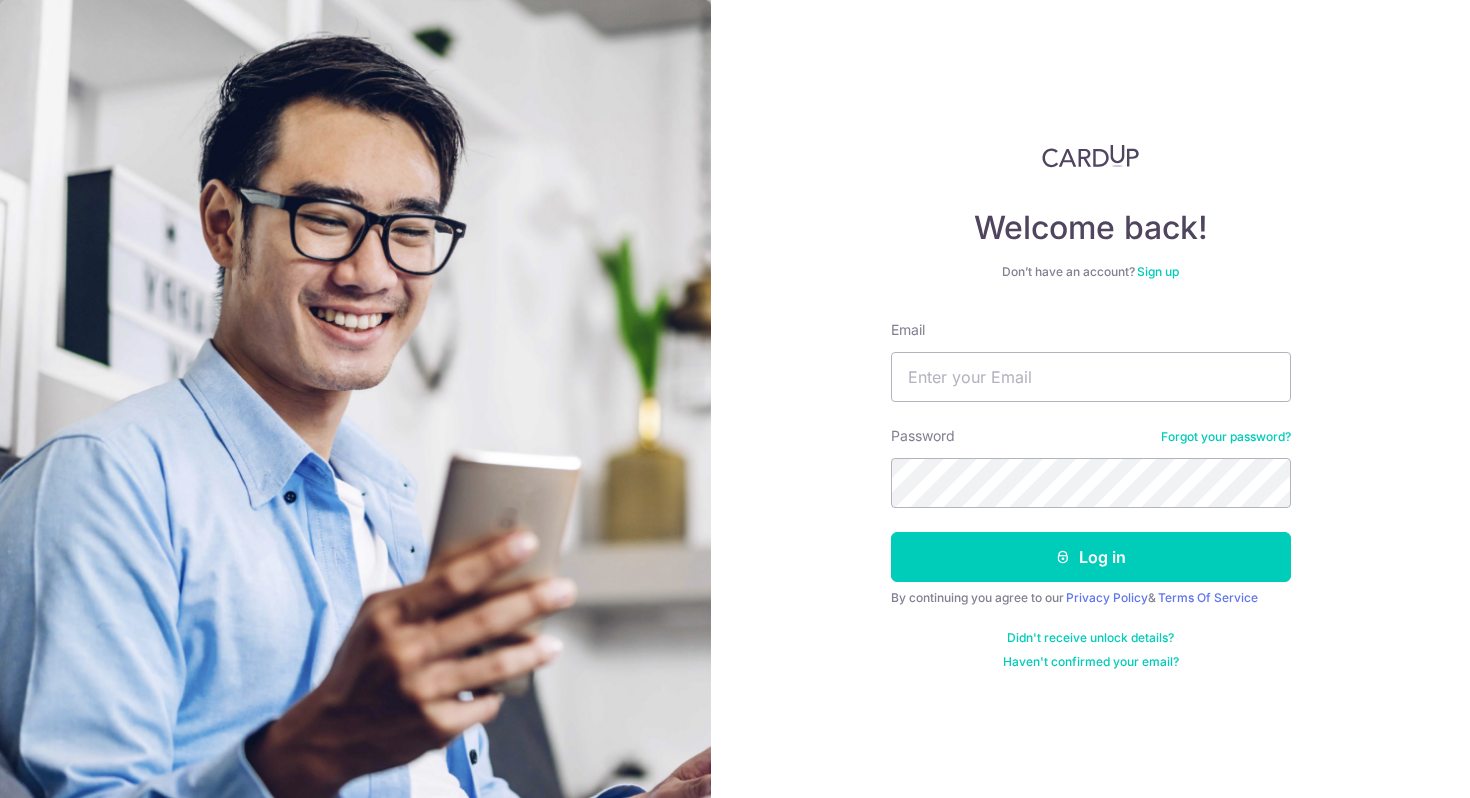 scroll, scrollTop: 0, scrollLeft: 0, axis: both 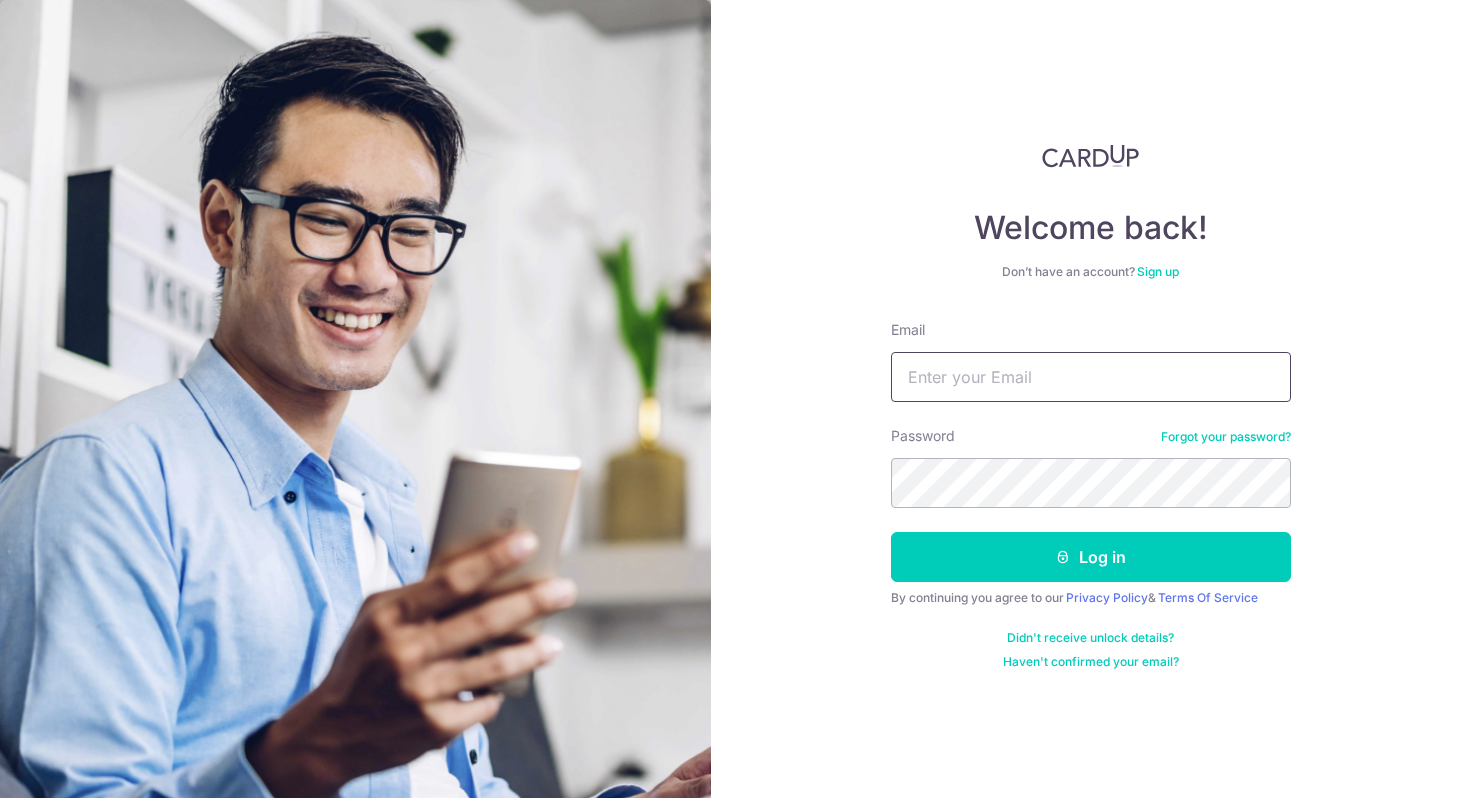 click on "Email" at bounding box center (1091, 377) 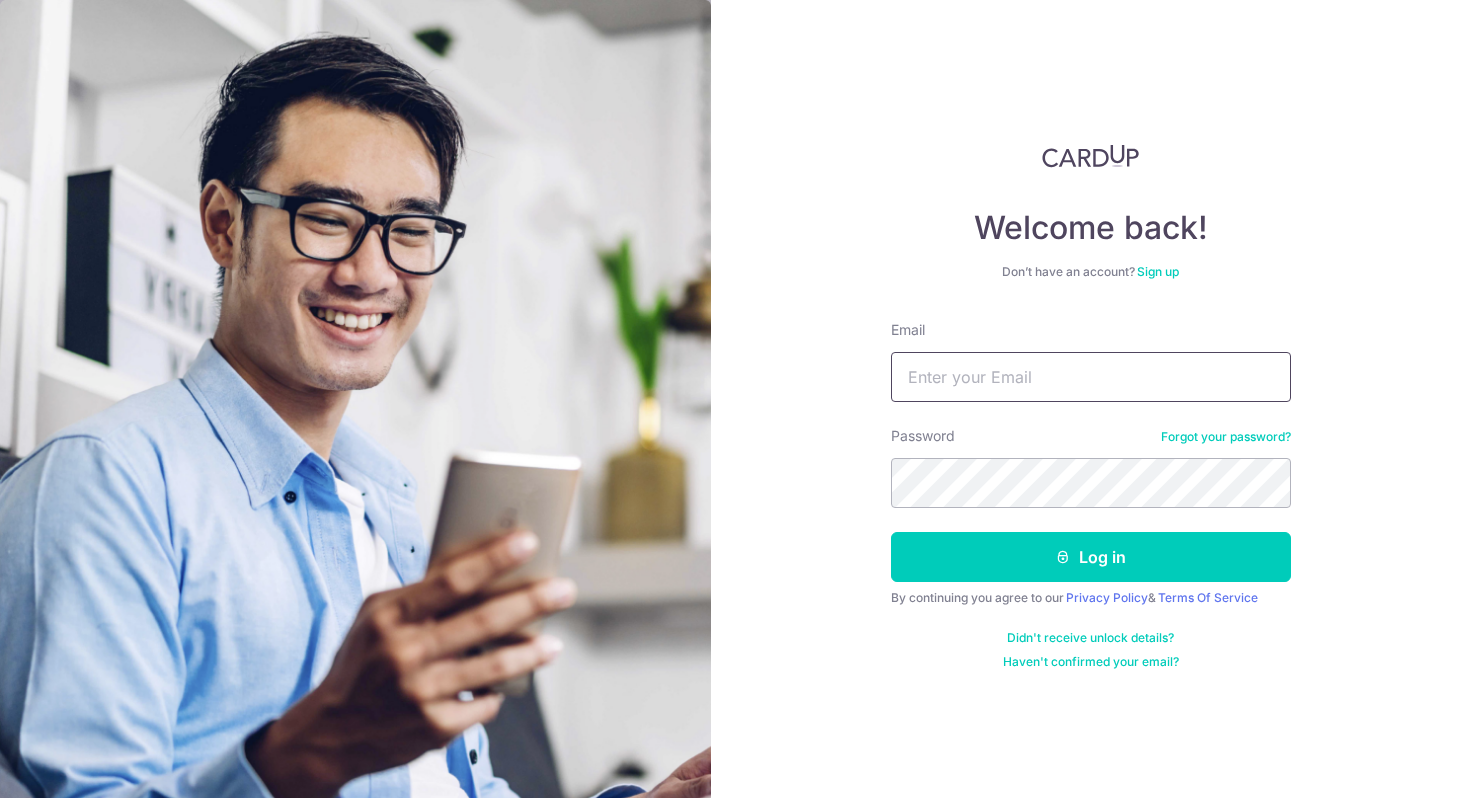 type on "tkwaku@live.co.uk" 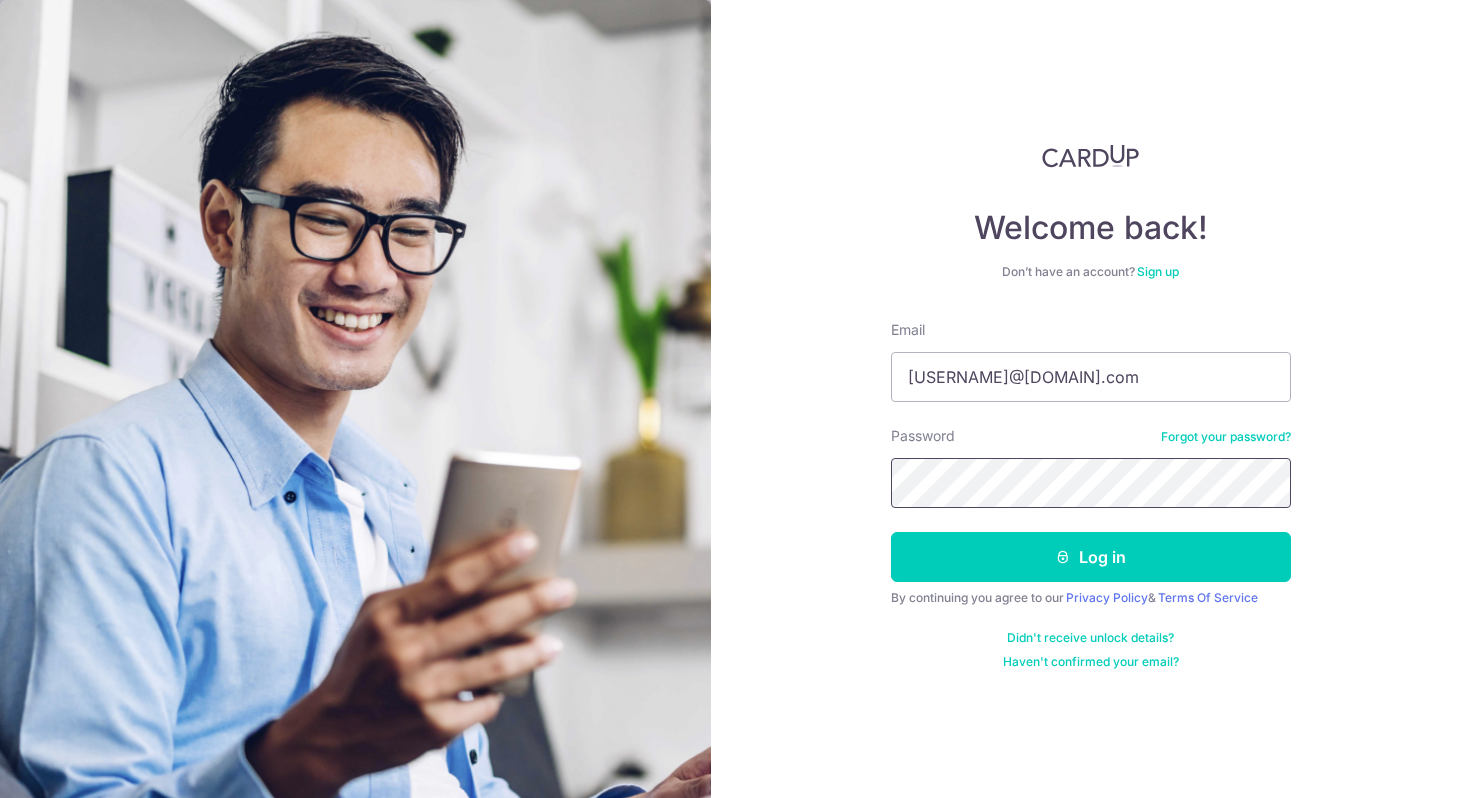click on "Log in" at bounding box center [1091, 557] 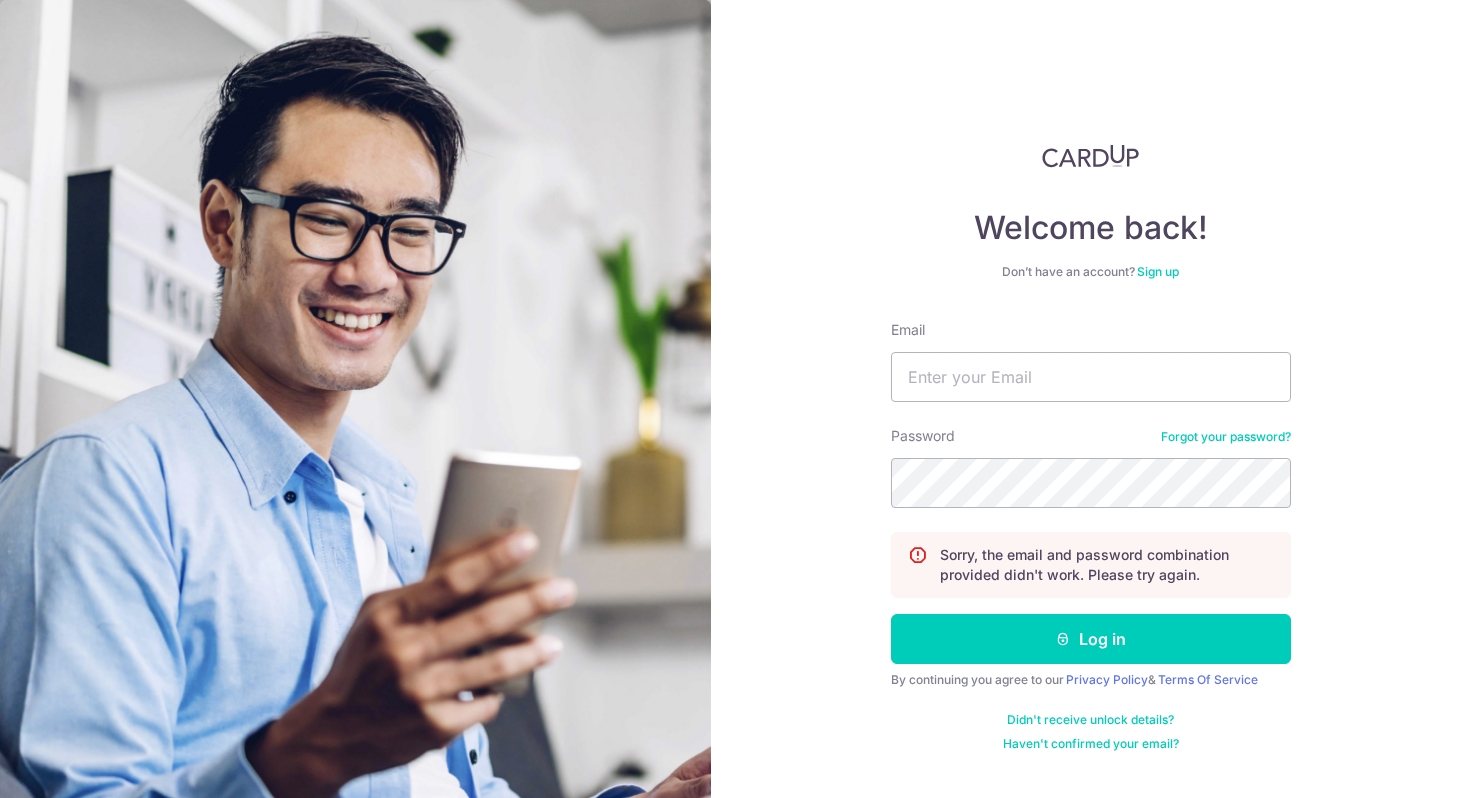 scroll, scrollTop: 0, scrollLeft: 0, axis: both 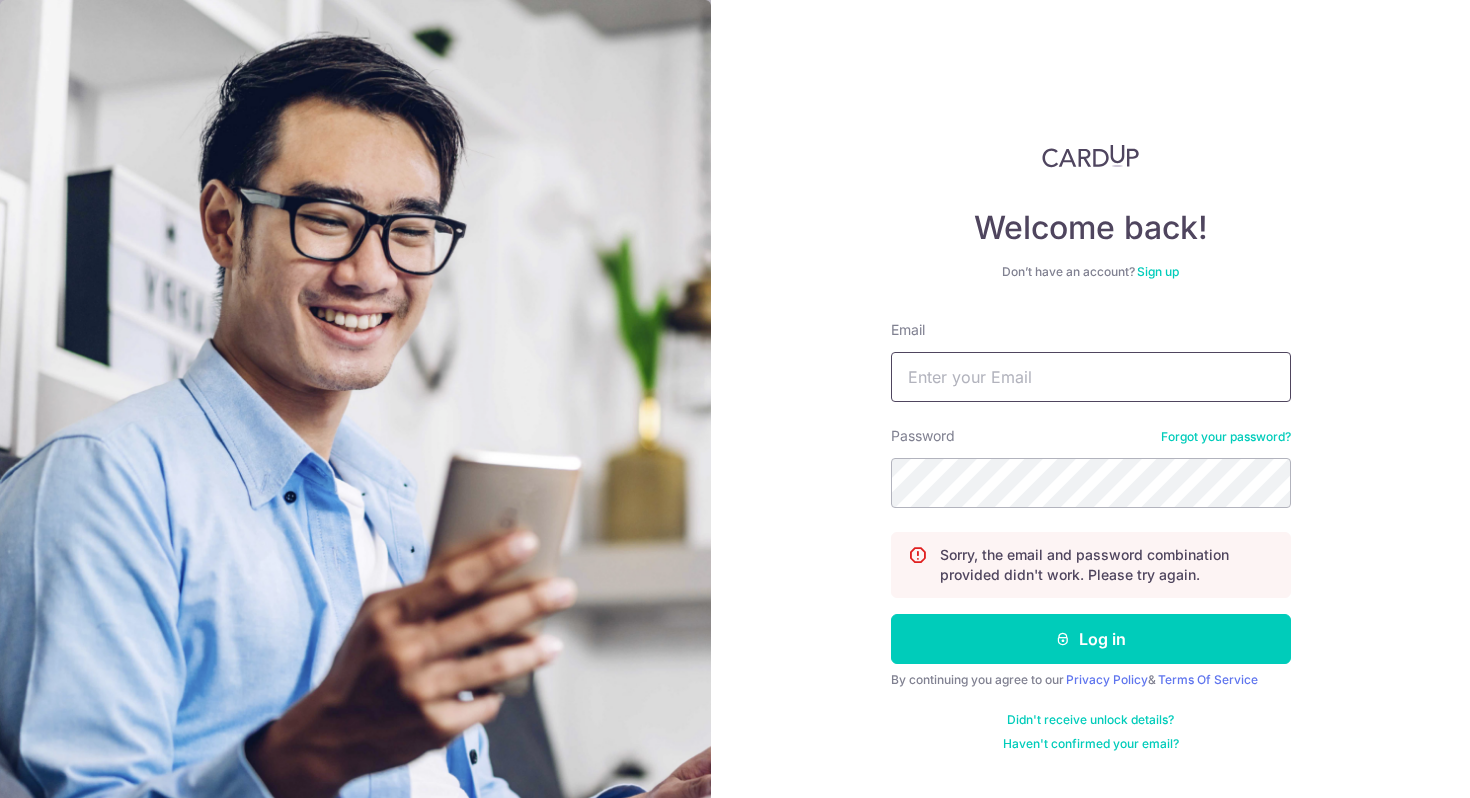 drag, startPoint x: 1082, startPoint y: 367, endPoint x: 626, endPoint y: 357, distance: 456.10965 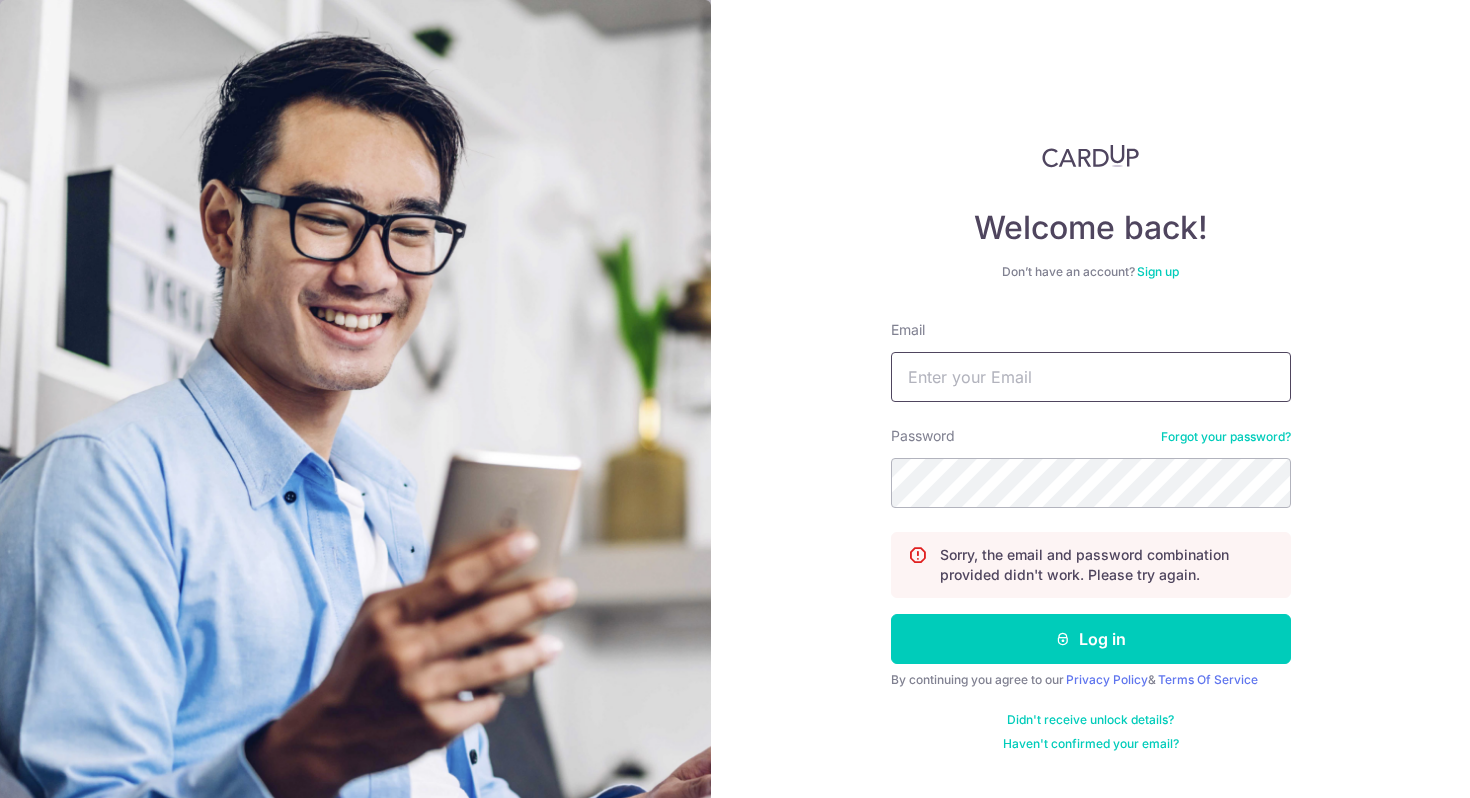 click on "Welcome back!
Don’t have an account?  Sign up
Email
Password
Forgot your password?
Sorry, the email and password combination provided didn't work. Please try again.
Log in
By continuing you agree to our
Privacy Policy
&  Terms Of Service
Didn't receive unlock details?
Haven't confirmed your email?" at bounding box center [735, 399] 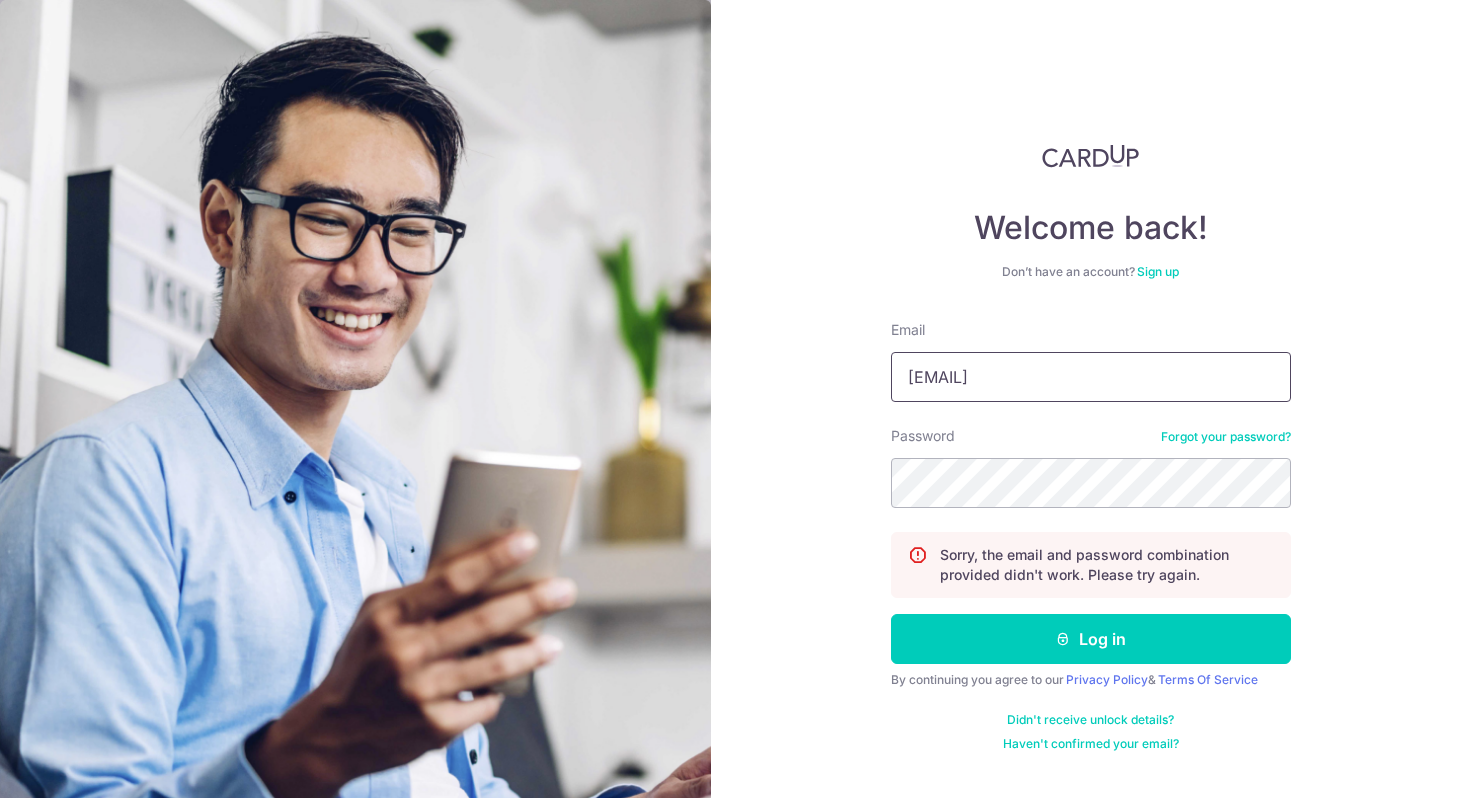 type on "poppyappleyard0@gmail.com" 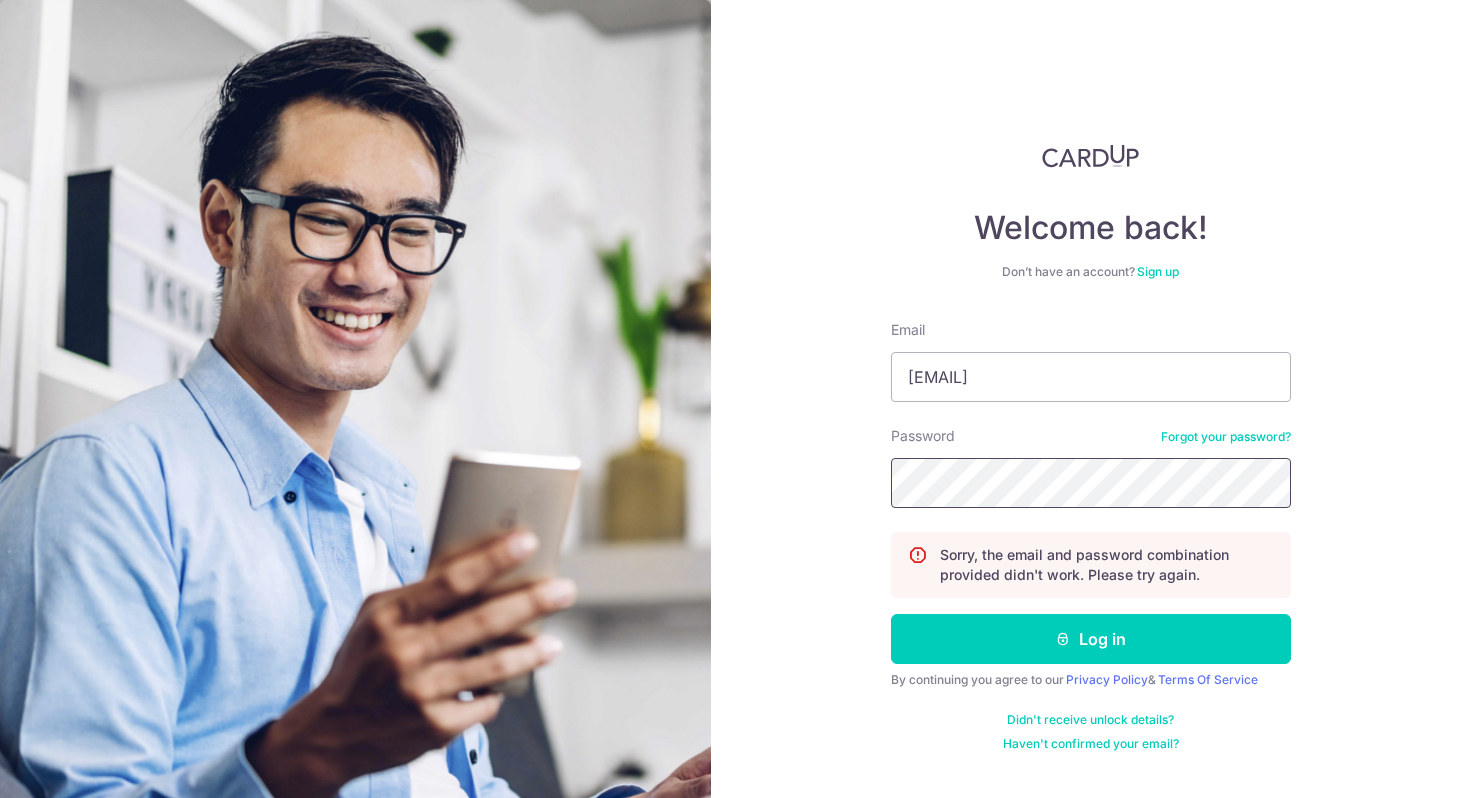 click on "Log in" at bounding box center [1091, 639] 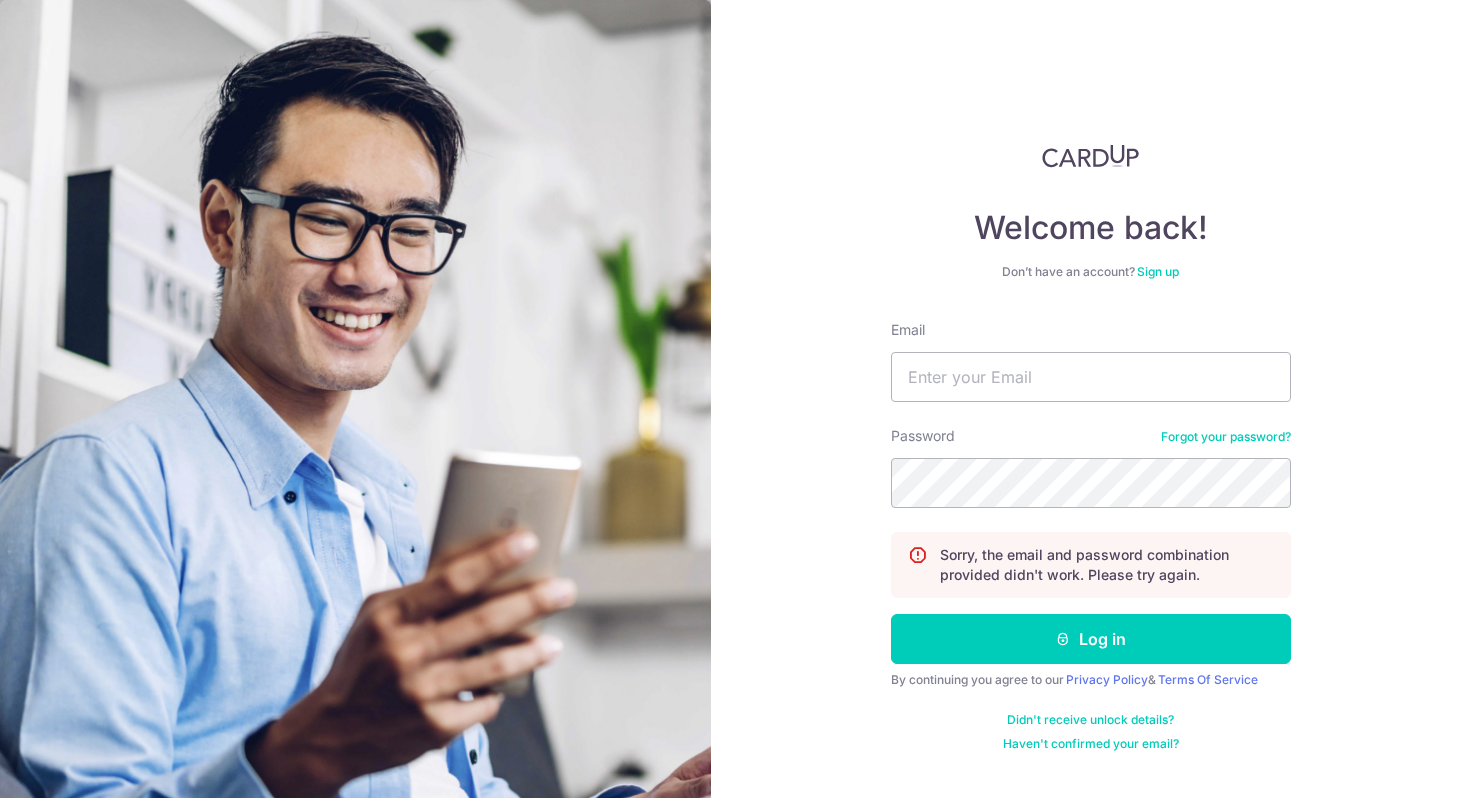 scroll, scrollTop: 0, scrollLeft: 0, axis: both 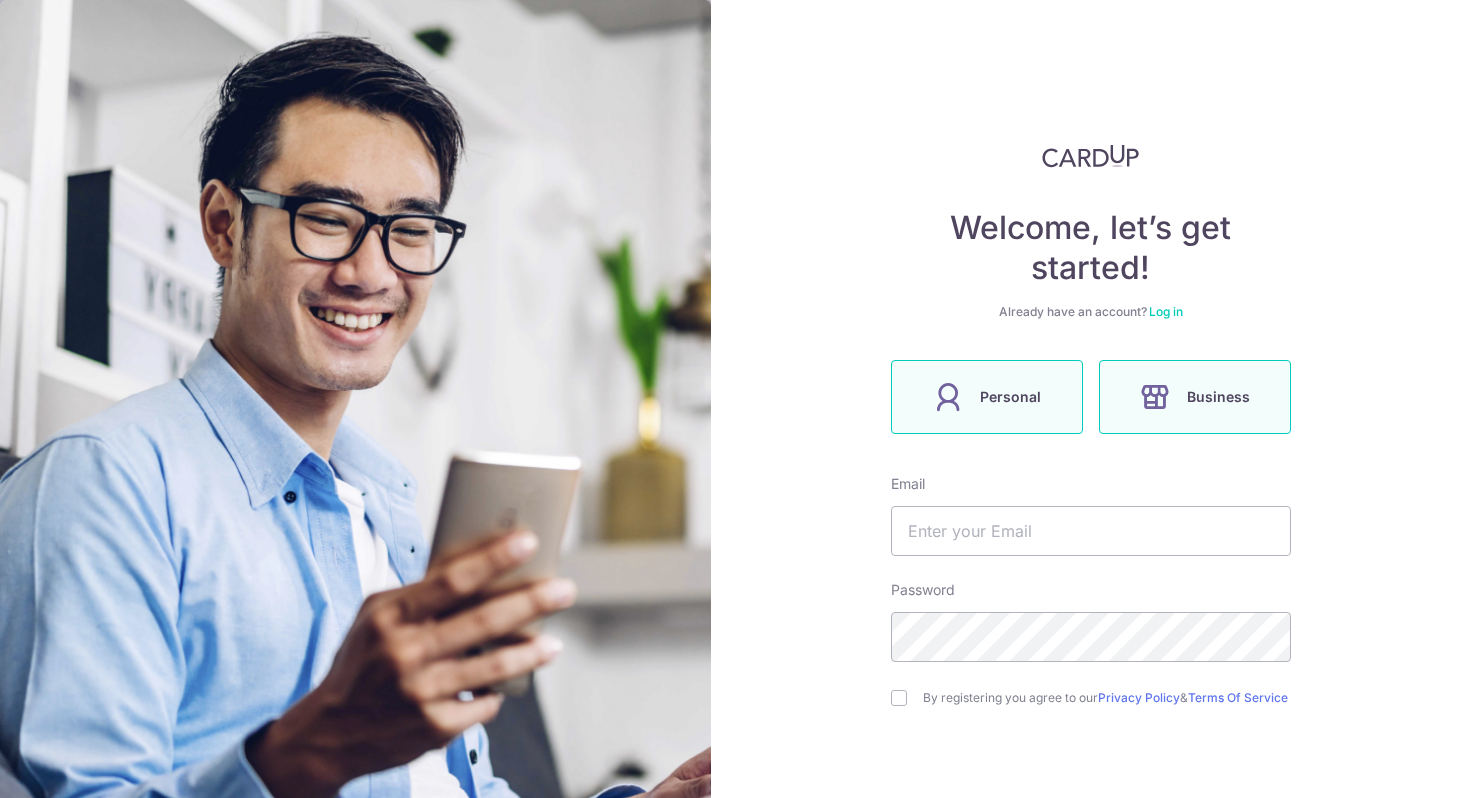 click on "Personal" at bounding box center [987, 397] 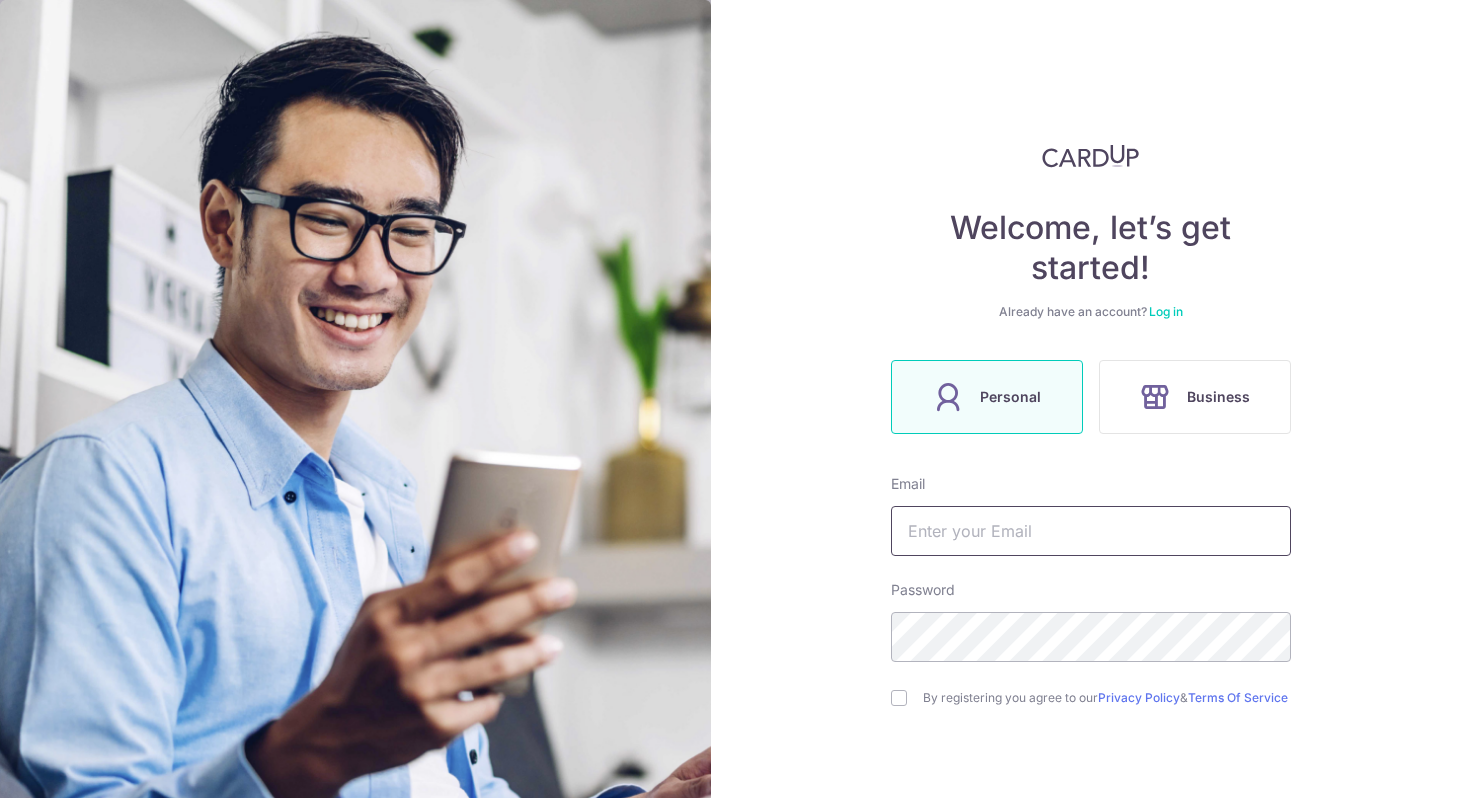click at bounding box center (1091, 531) 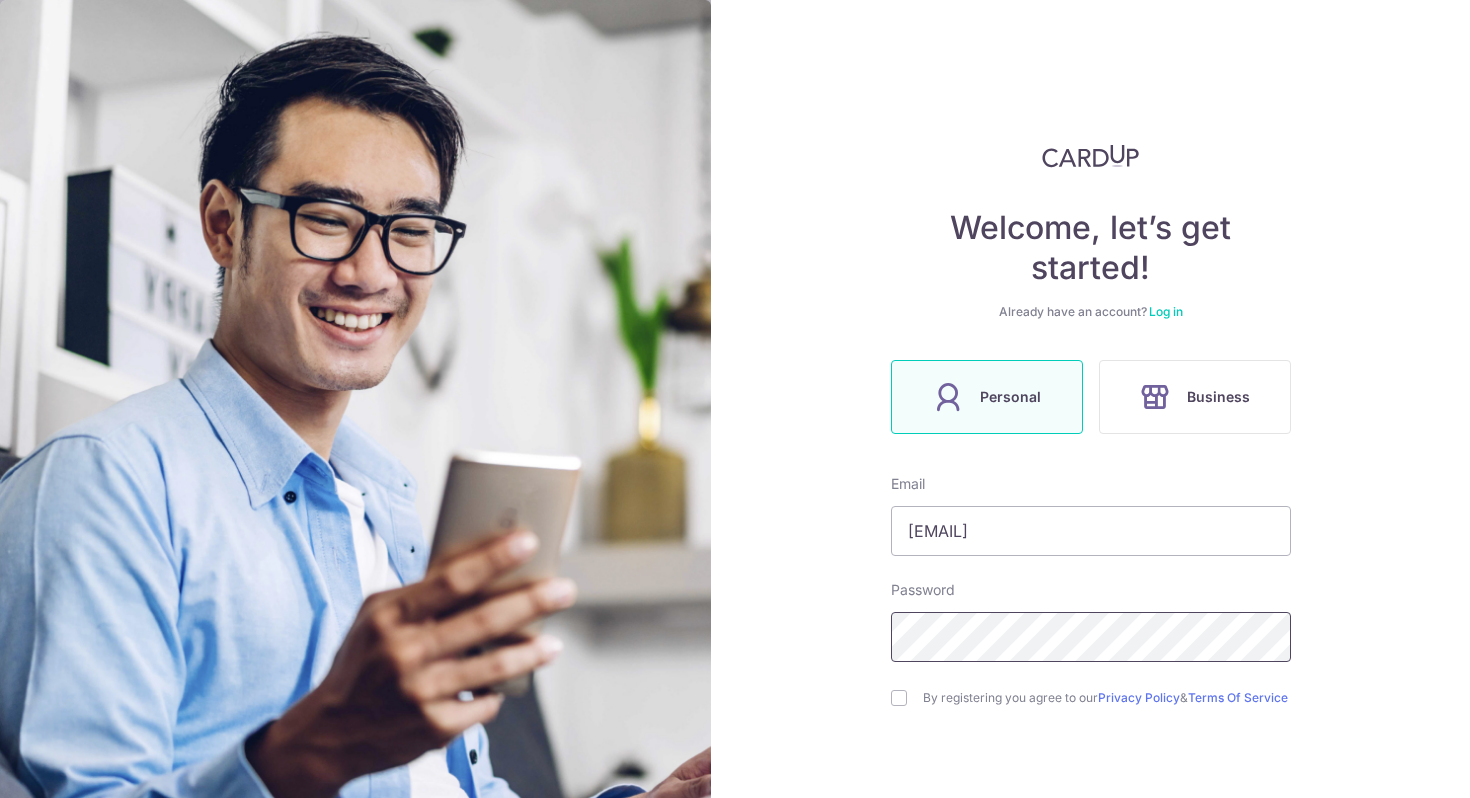 scroll, scrollTop: 140, scrollLeft: 0, axis: vertical 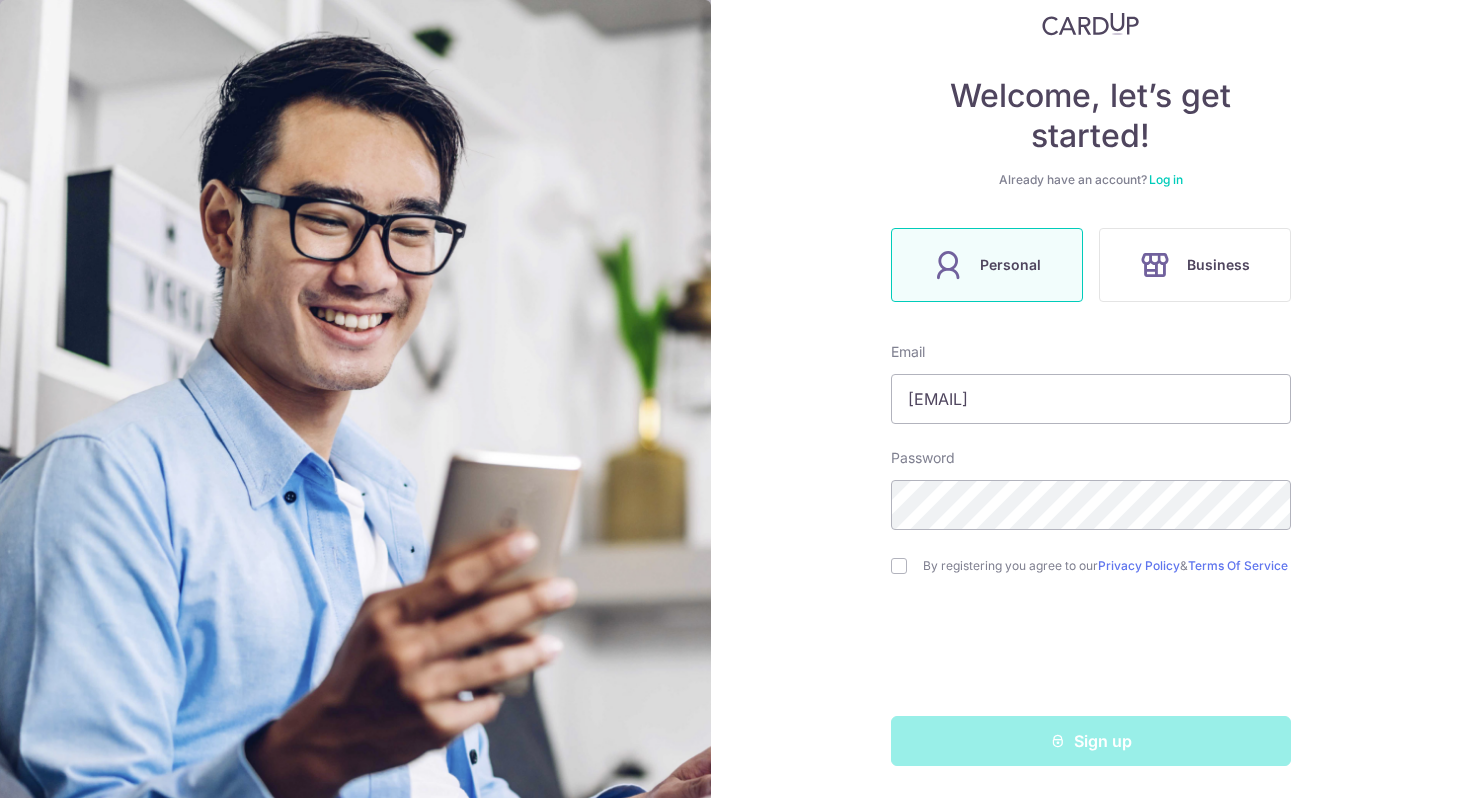 click on "By registering you agree to our
Privacy Policy
&  Terms Of Service" at bounding box center [1091, 566] 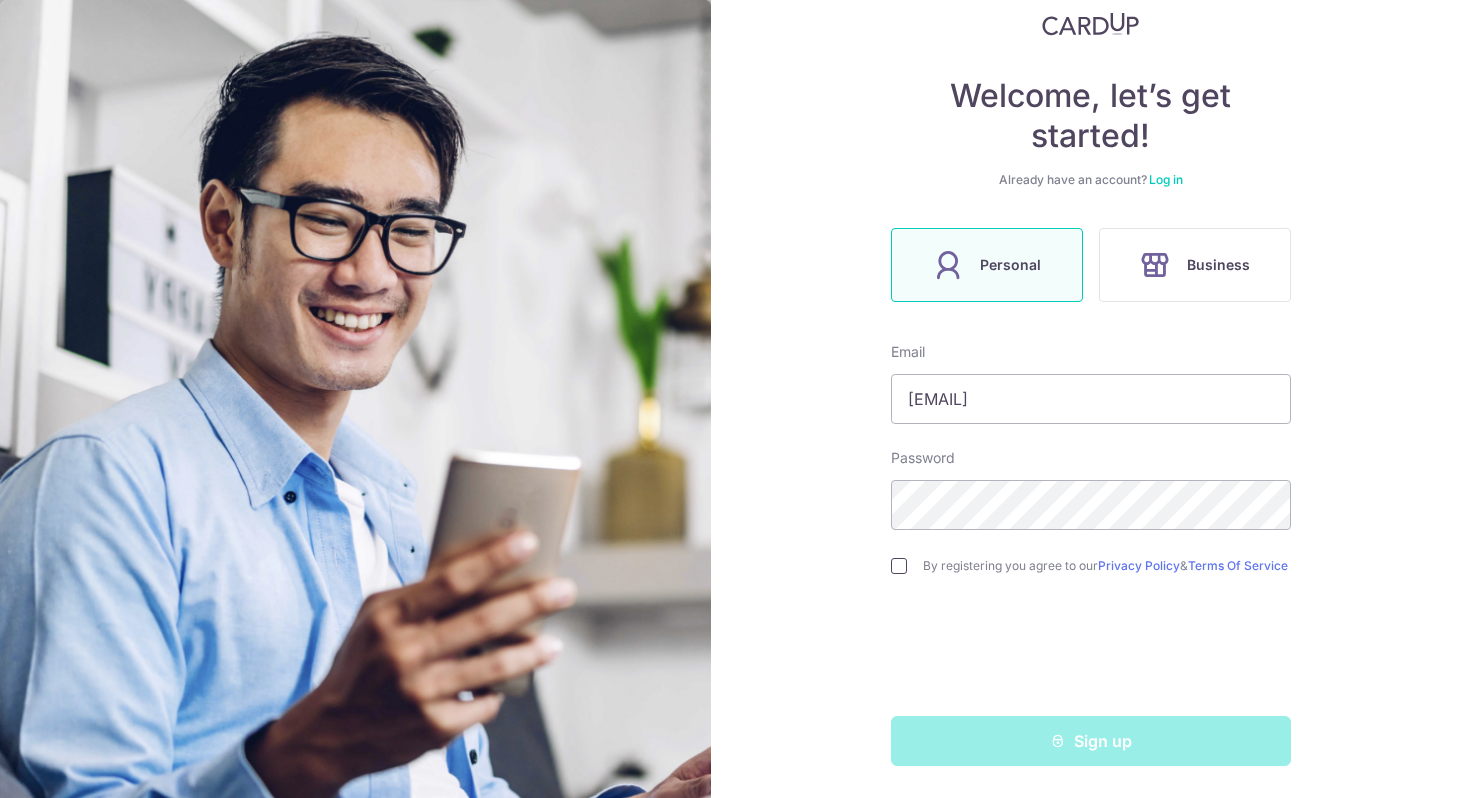 click at bounding box center [899, 566] 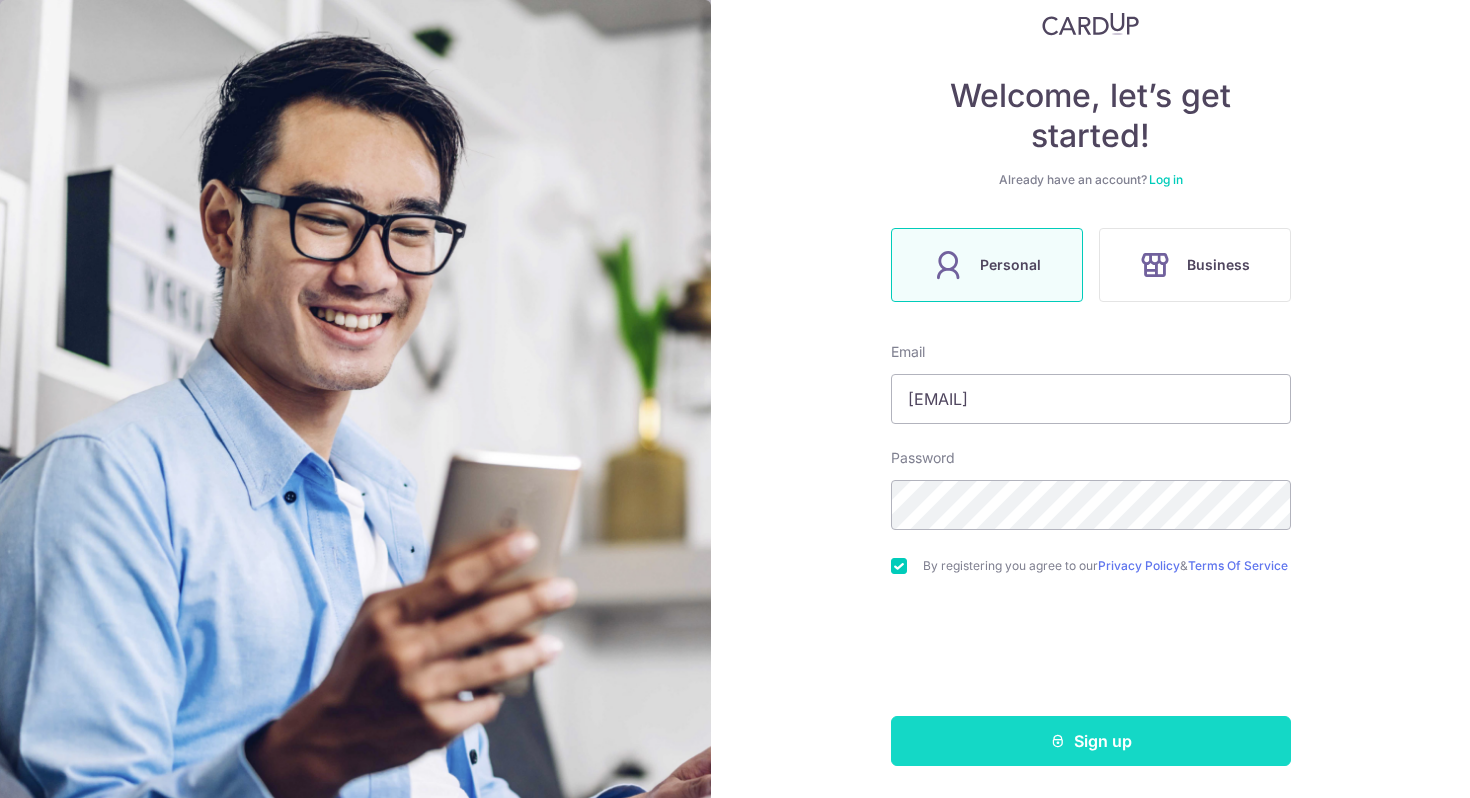 click on "Sign up" at bounding box center [1091, 741] 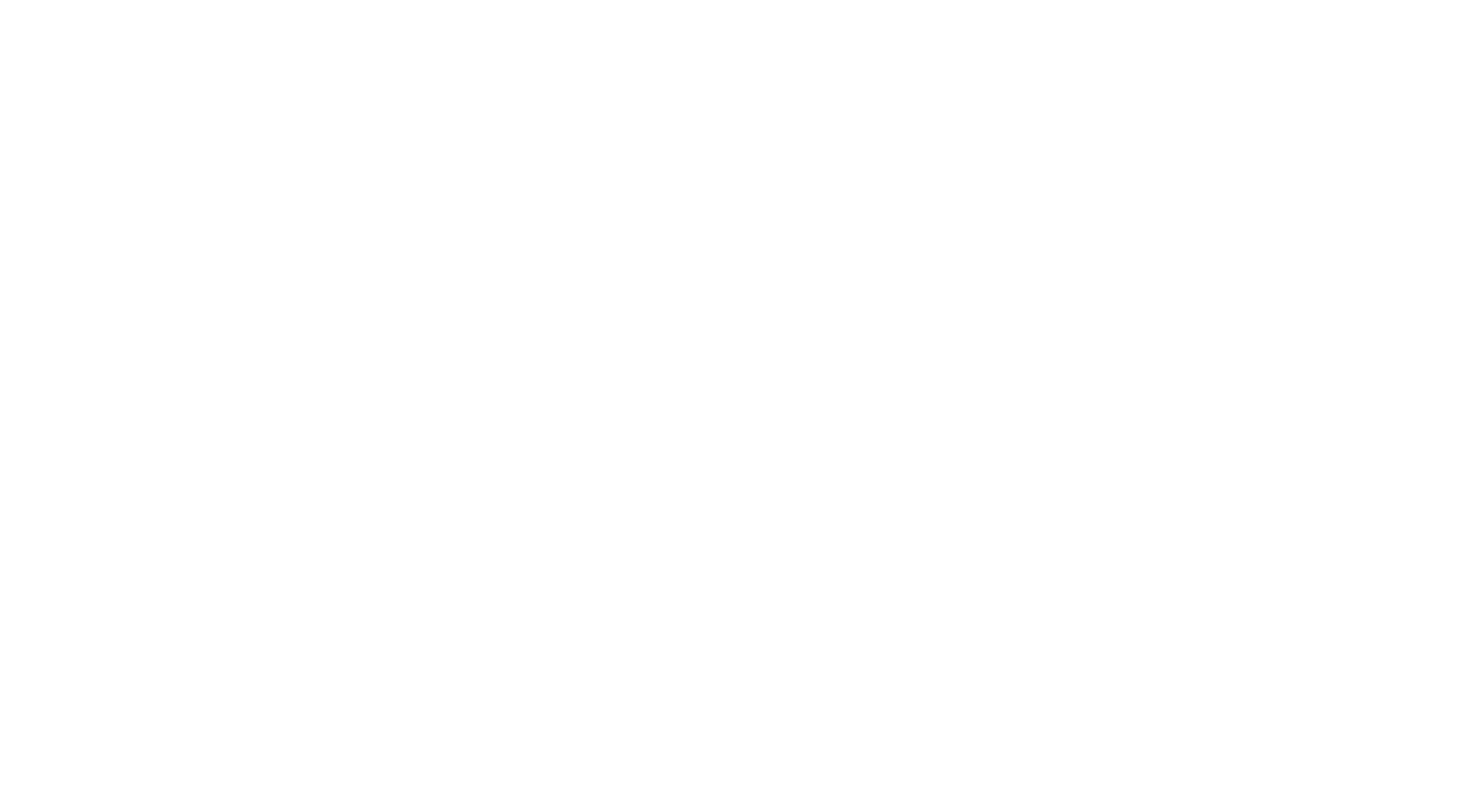 scroll, scrollTop: 0, scrollLeft: 0, axis: both 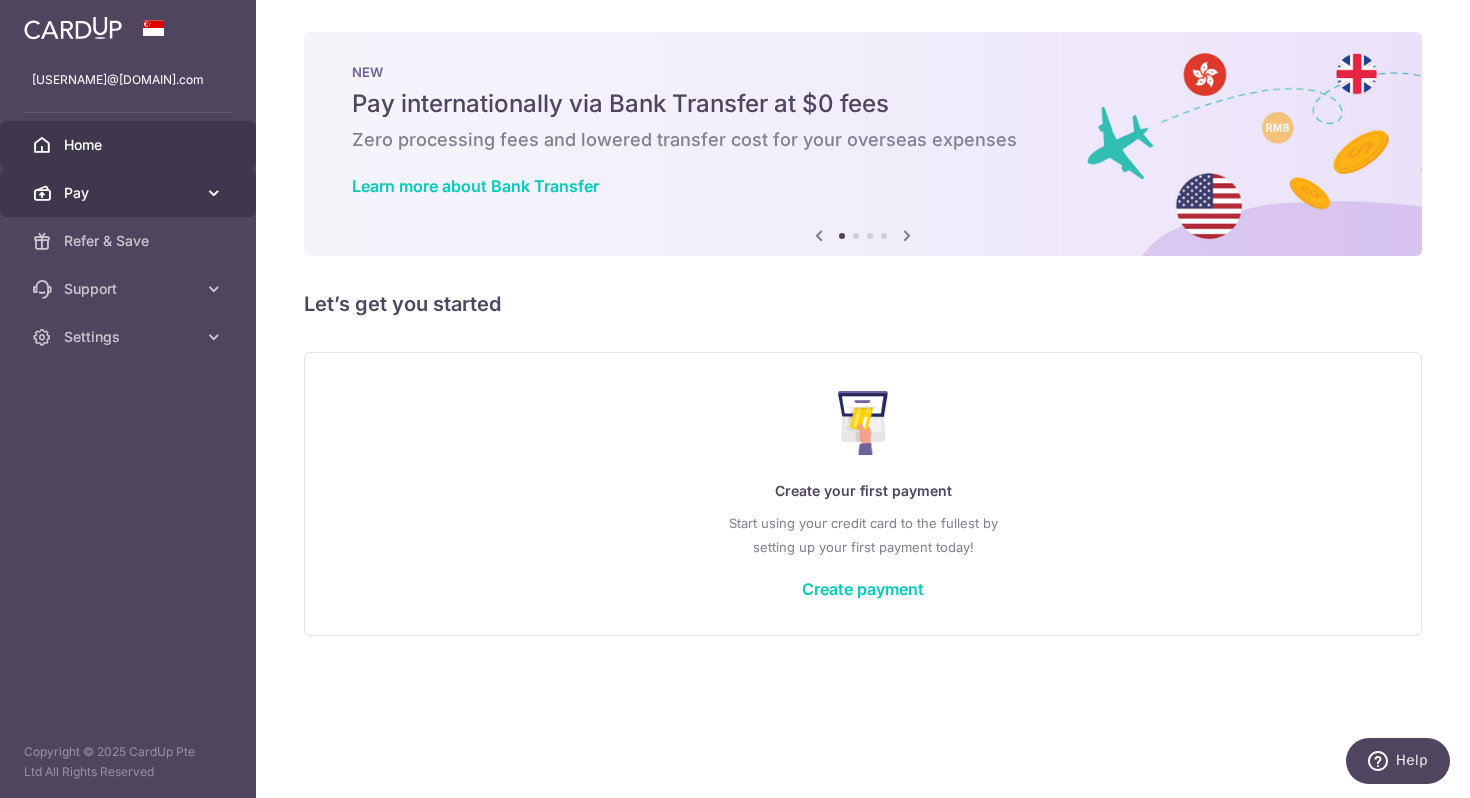 click on "Pay" at bounding box center [130, 193] 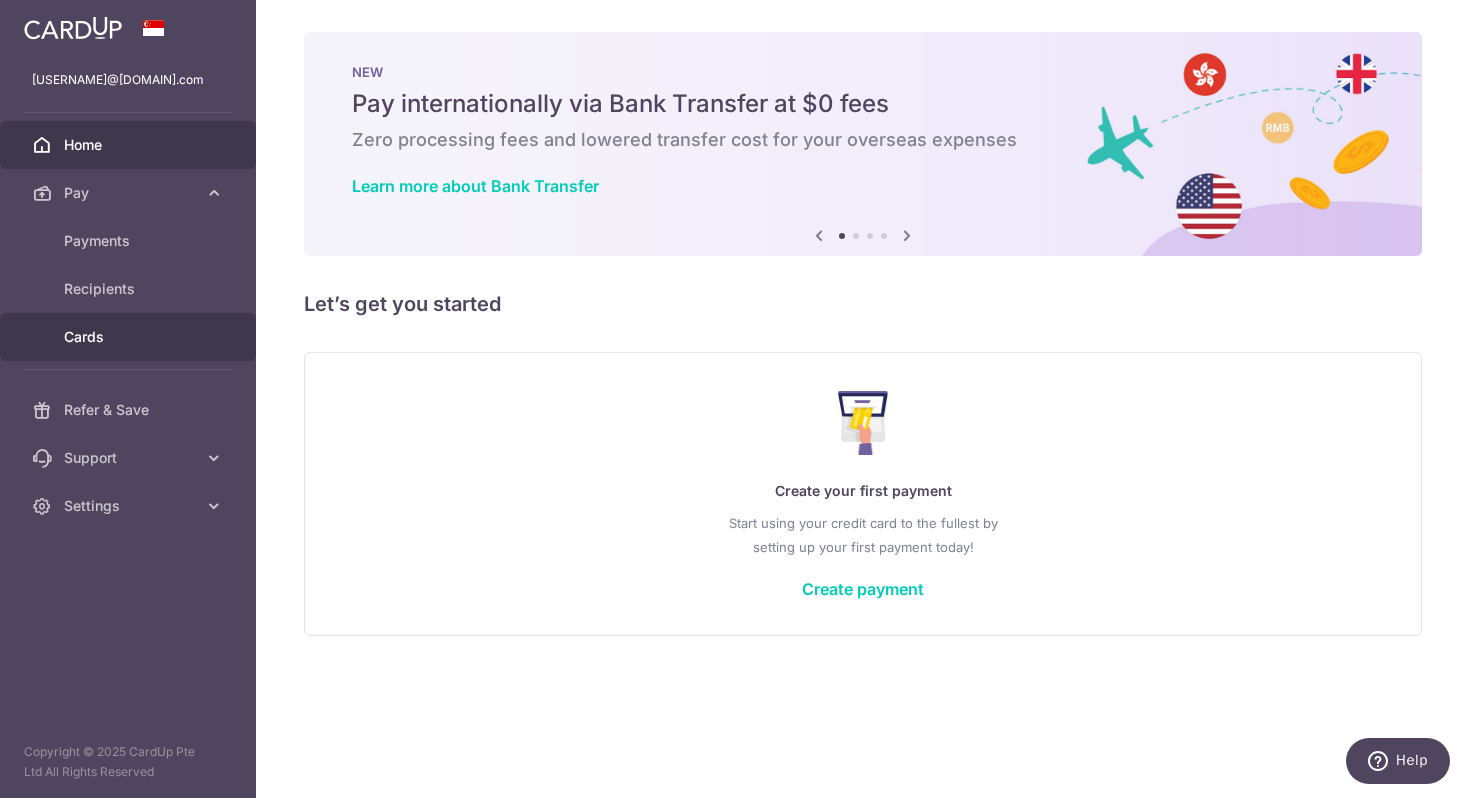 click on "Cards" at bounding box center [130, 337] 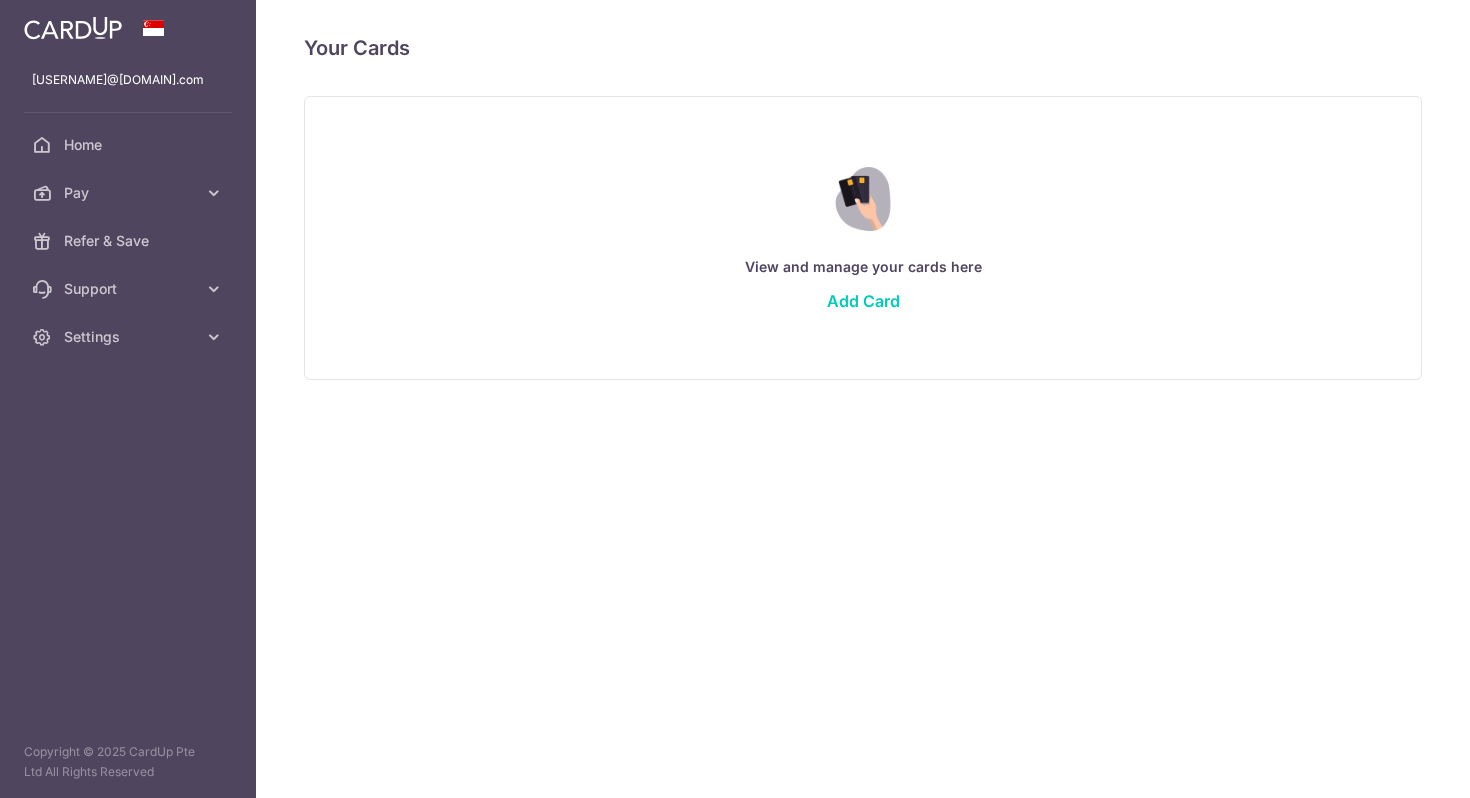 scroll, scrollTop: 0, scrollLeft: 0, axis: both 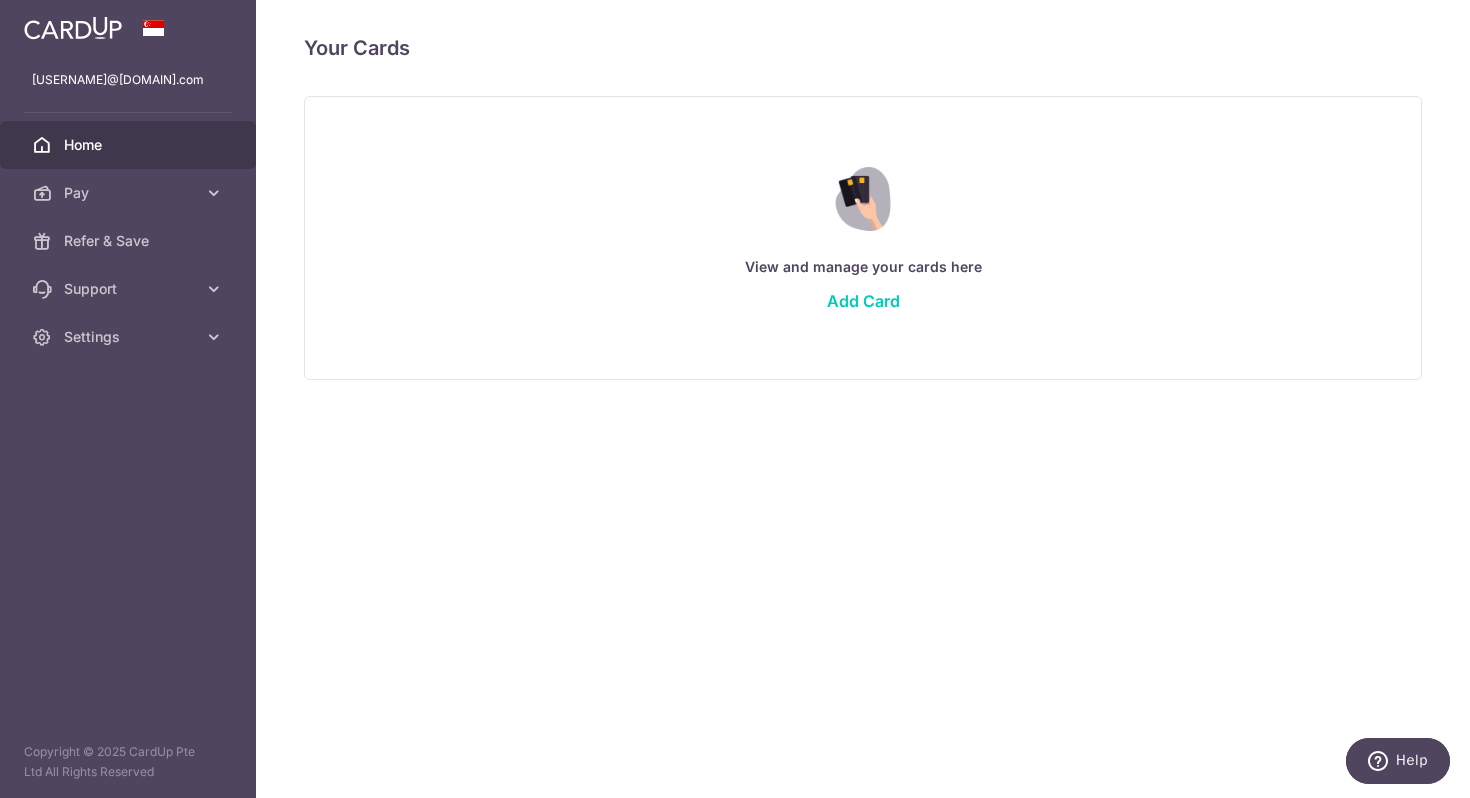 click on "Home" at bounding box center (130, 145) 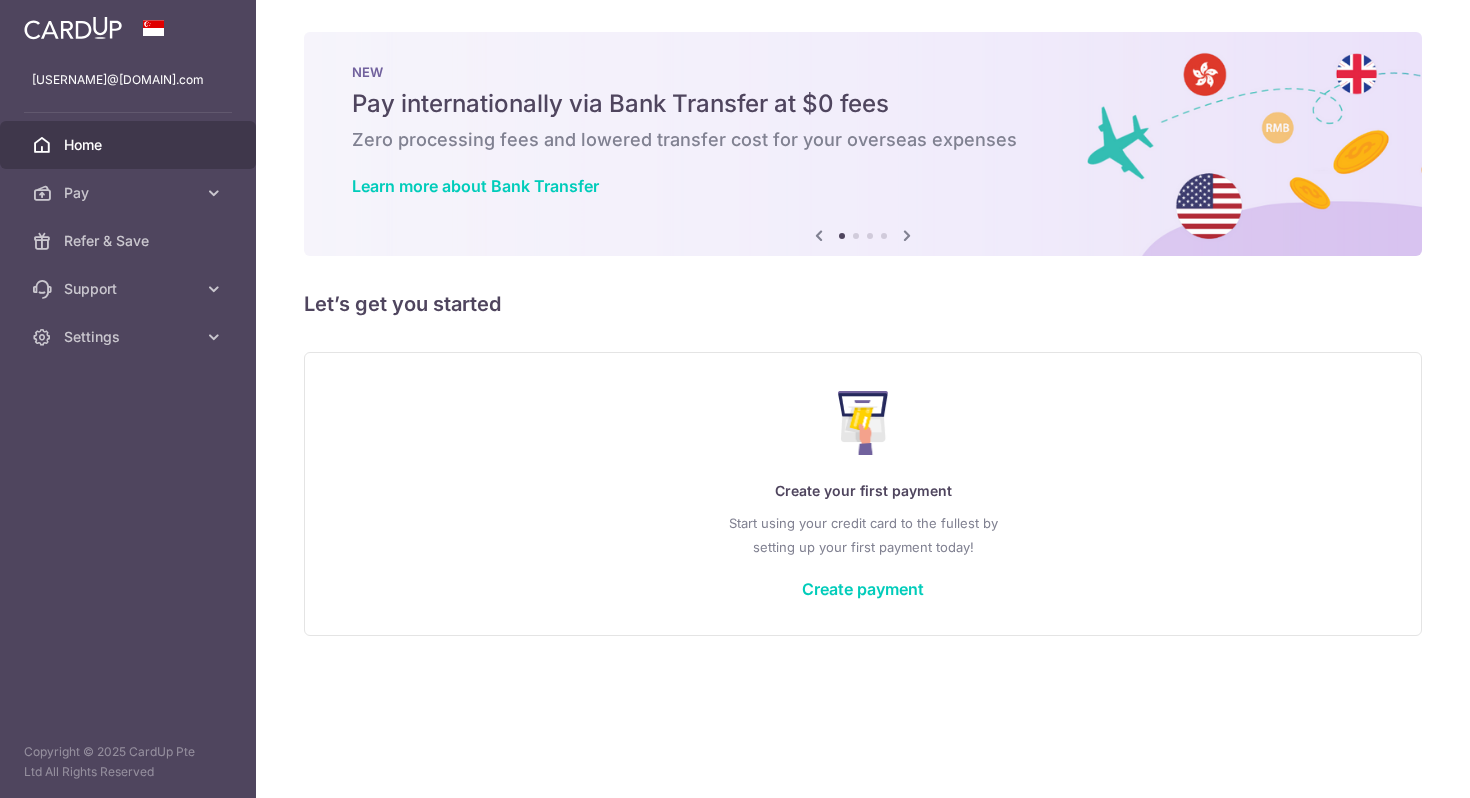 scroll, scrollTop: 0, scrollLeft: 0, axis: both 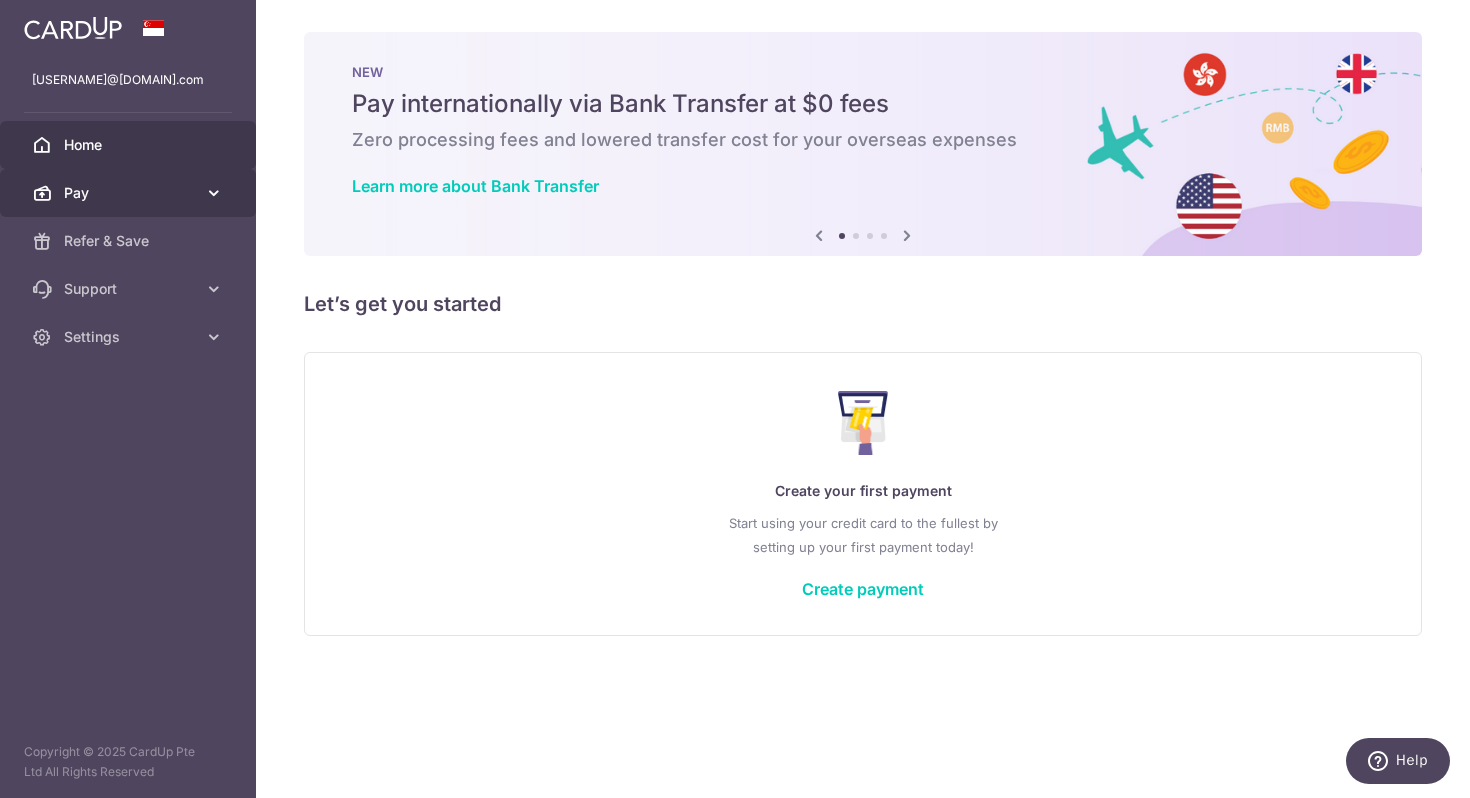 click on "Pay" at bounding box center (128, 193) 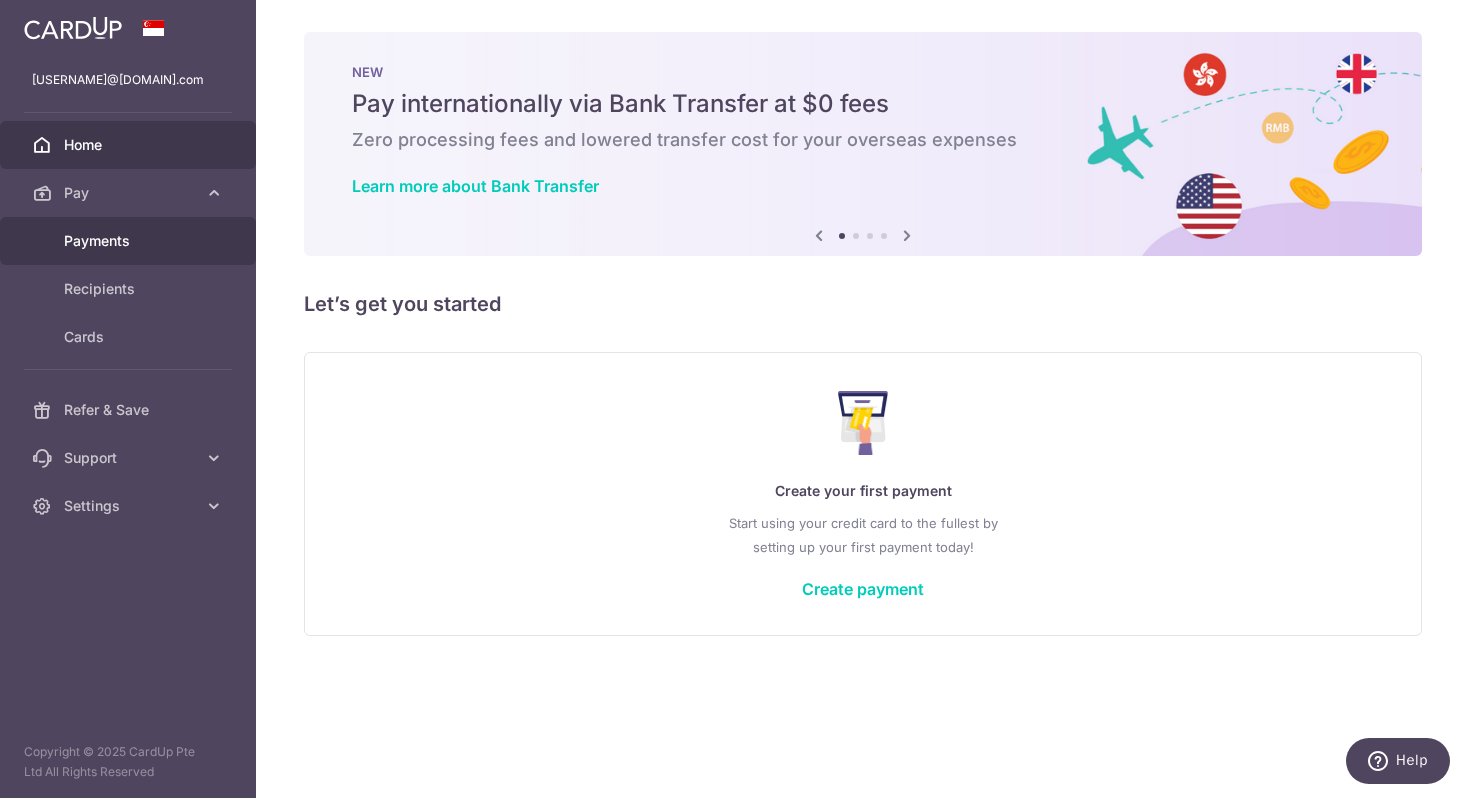 click on "Payments" at bounding box center [130, 241] 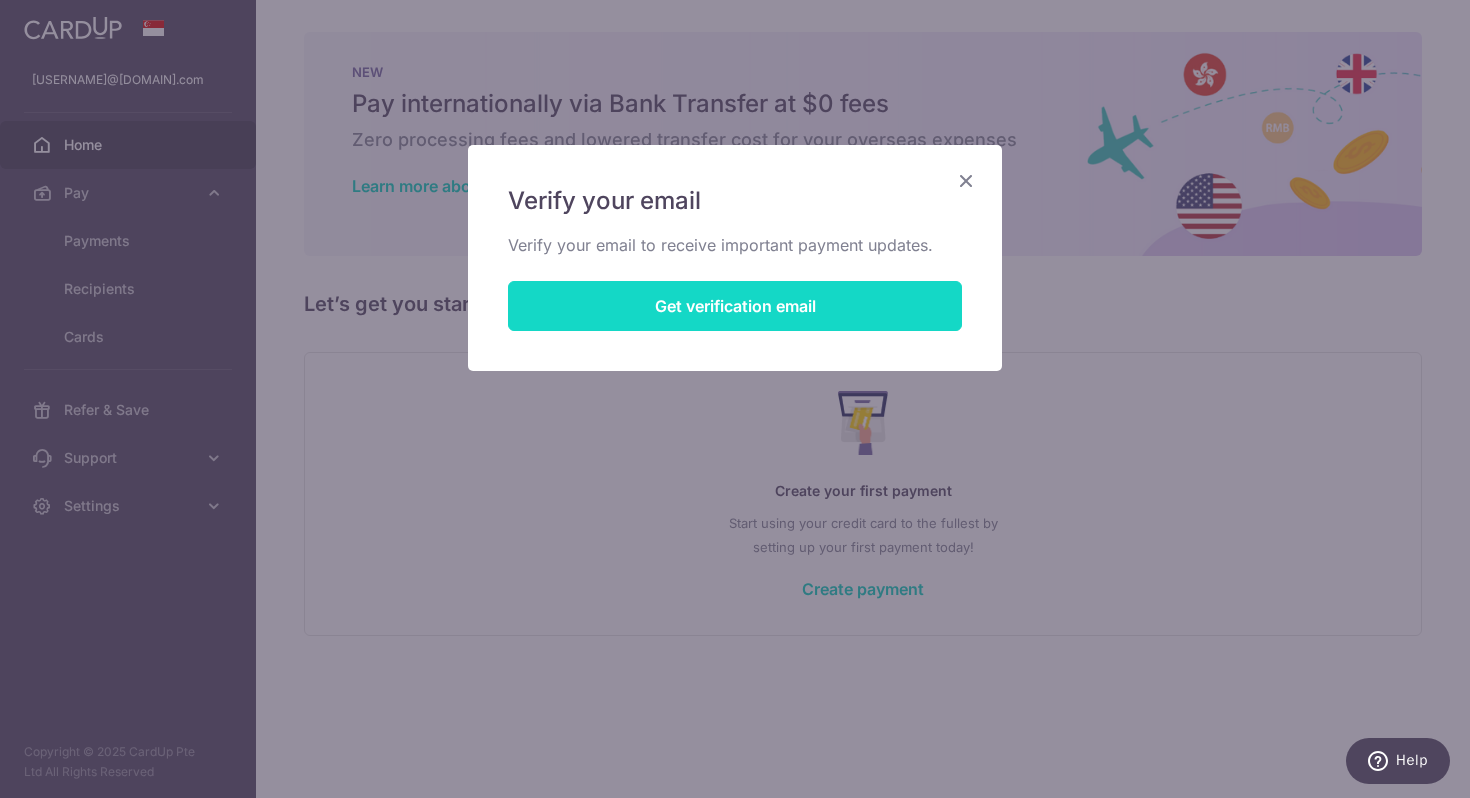 click on "Get verification email" at bounding box center [735, 306] 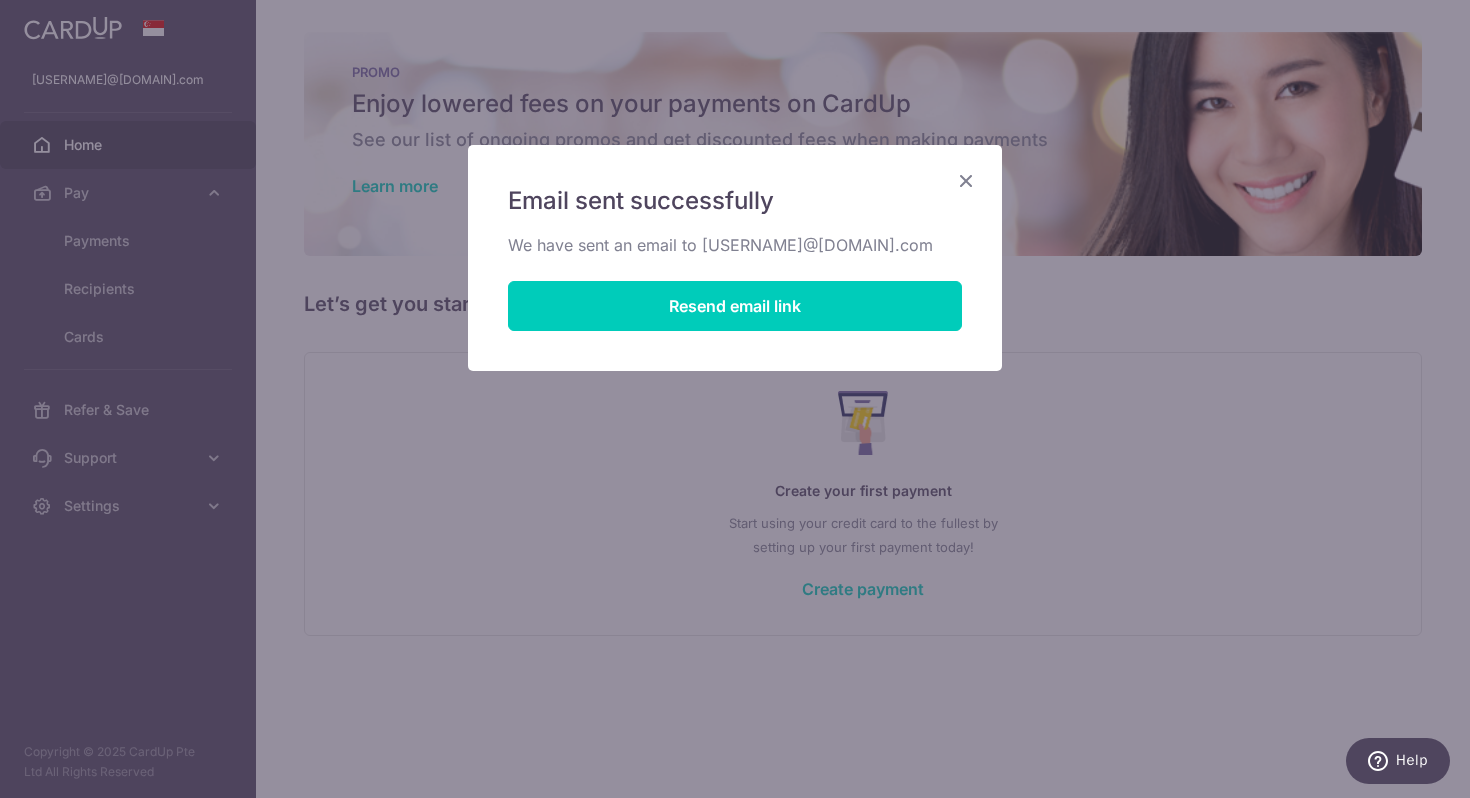 click at bounding box center (966, 180) 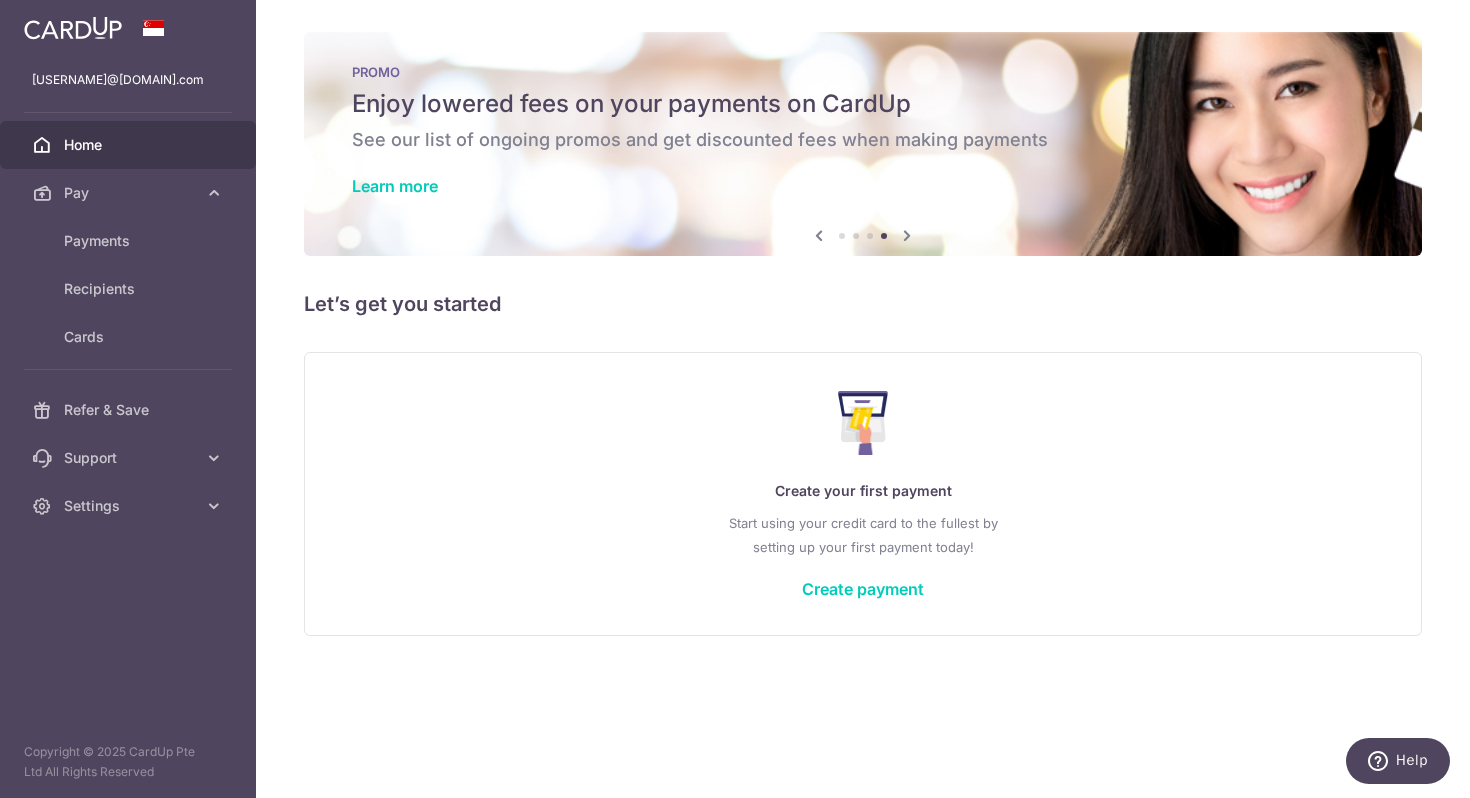 click on "Create your first payment
Start using your credit card to the fullest by   setting up your first payment today!
Create payment" at bounding box center (863, 493) 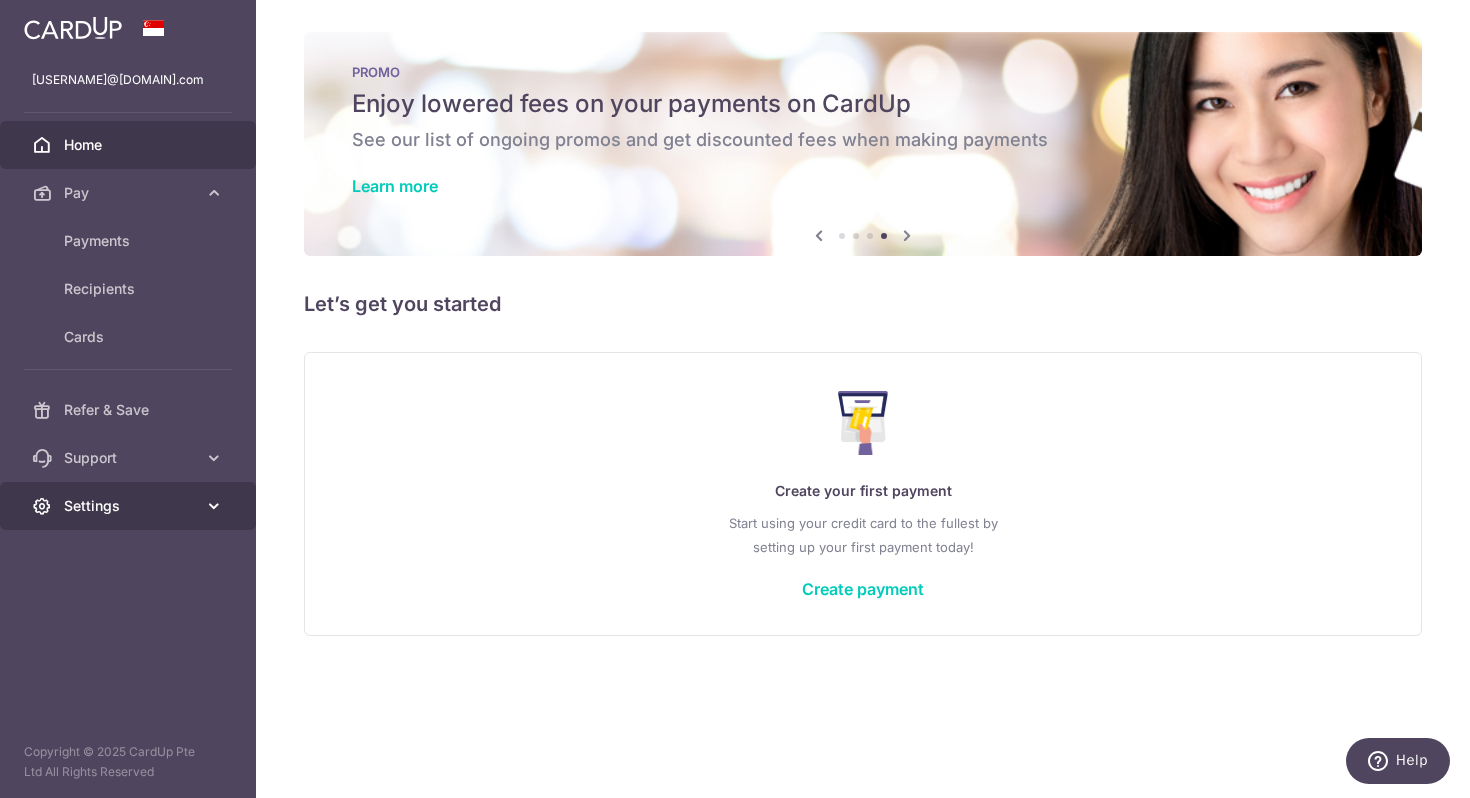 click on "Settings" at bounding box center [130, 506] 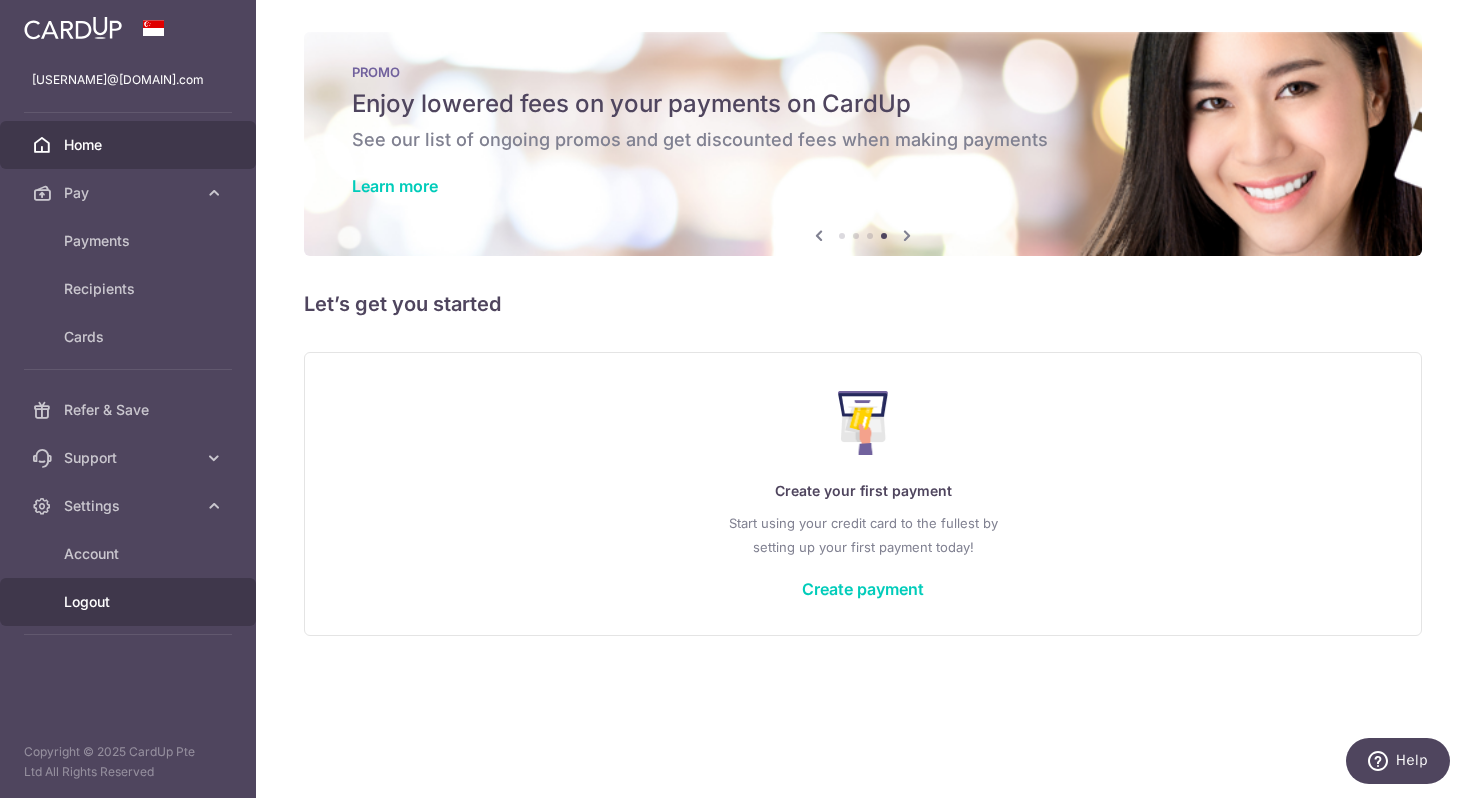 click on "Logout" at bounding box center [130, 602] 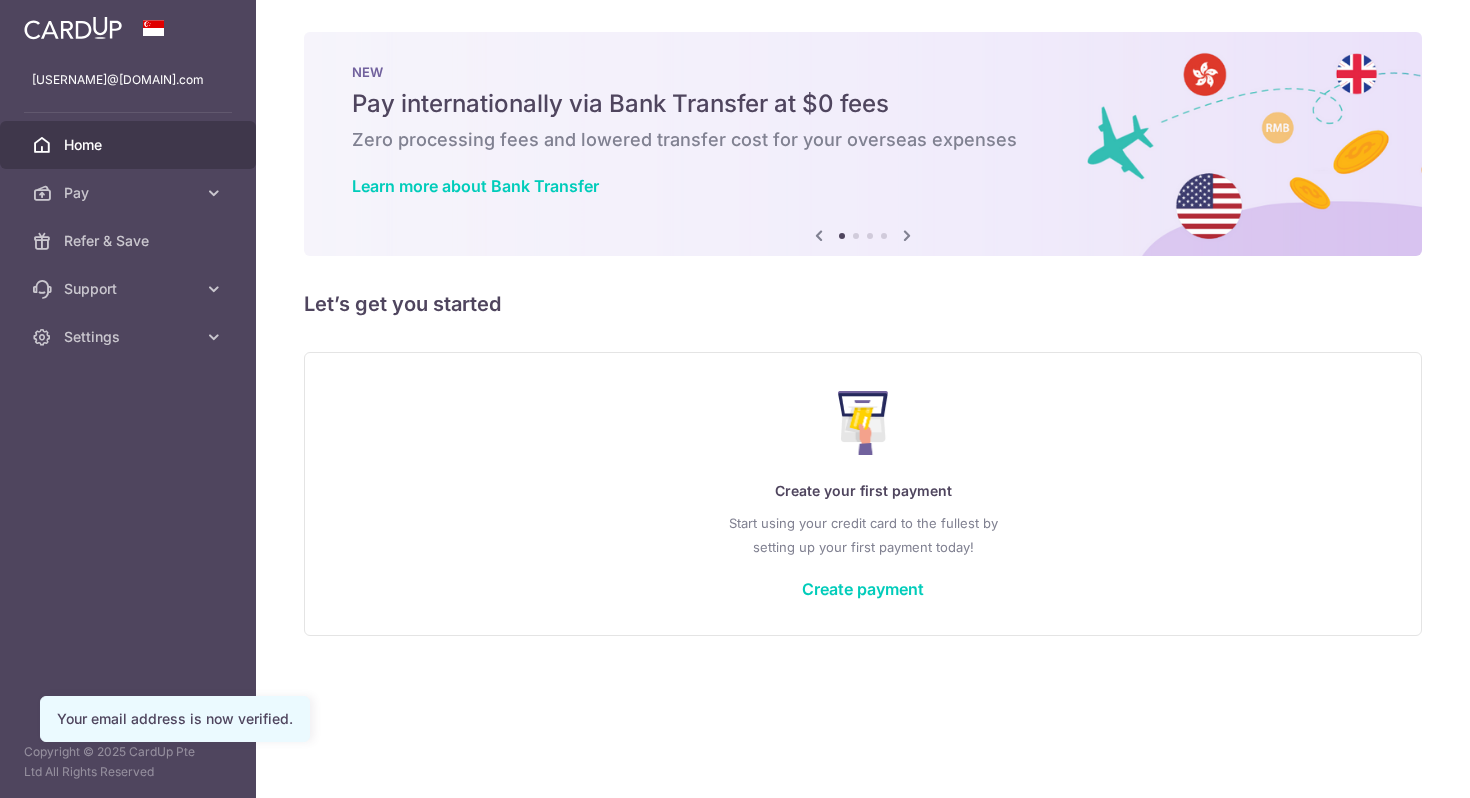 scroll, scrollTop: 0, scrollLeft: 0, axis: both 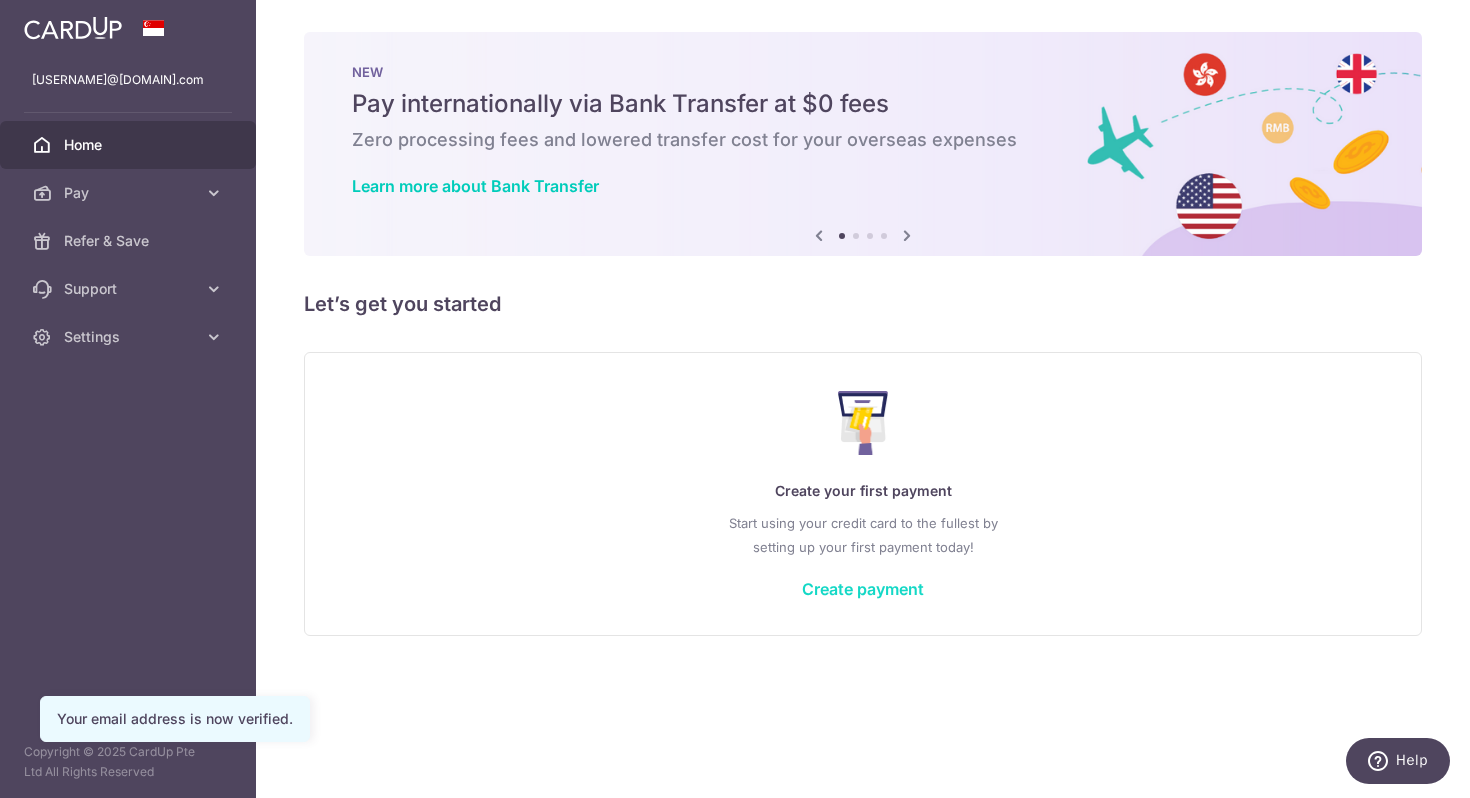 click on "Create payment" at bounding box center (863, 589) 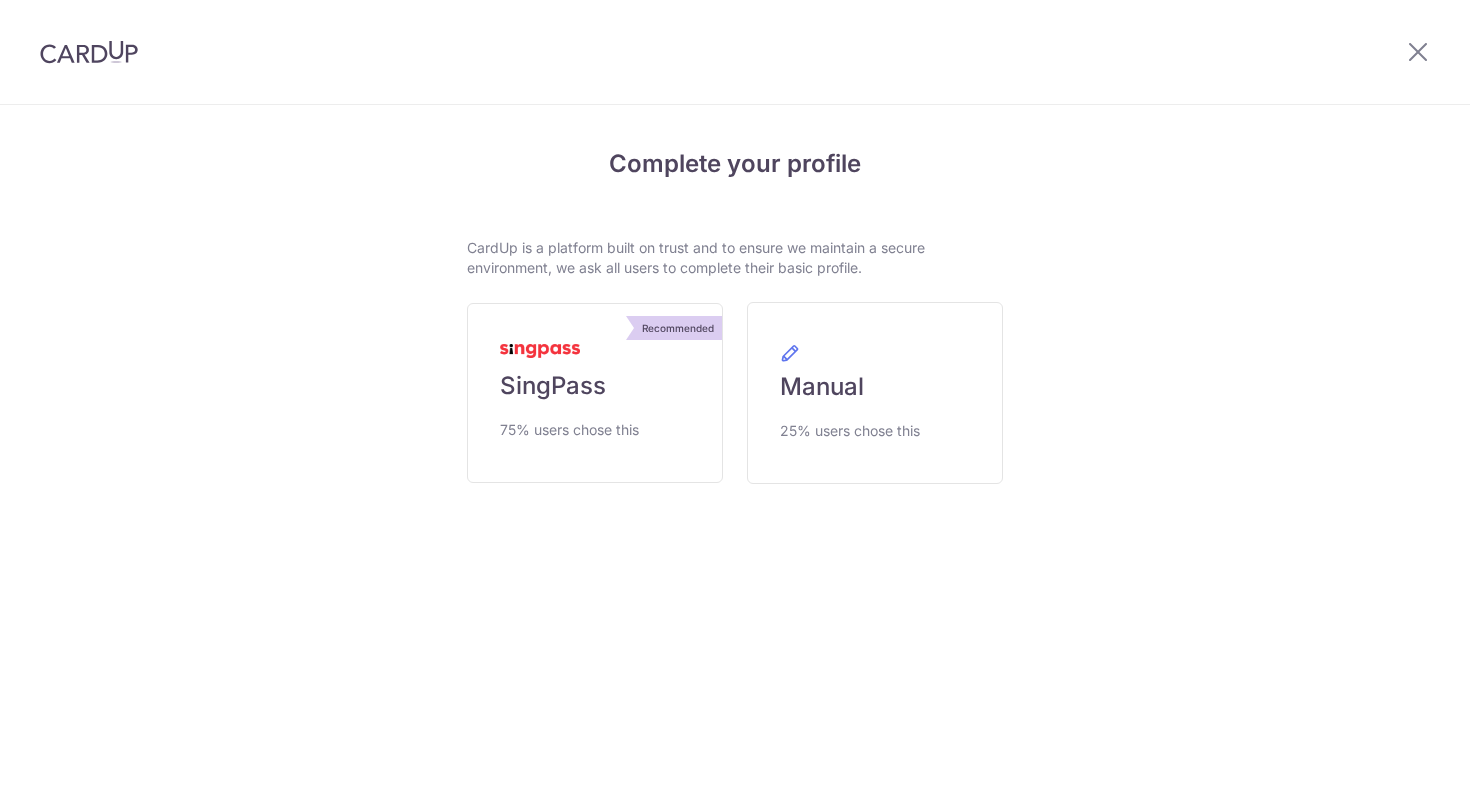 scroll, scrollTop: 0, scrollLeft: 0, axis: both 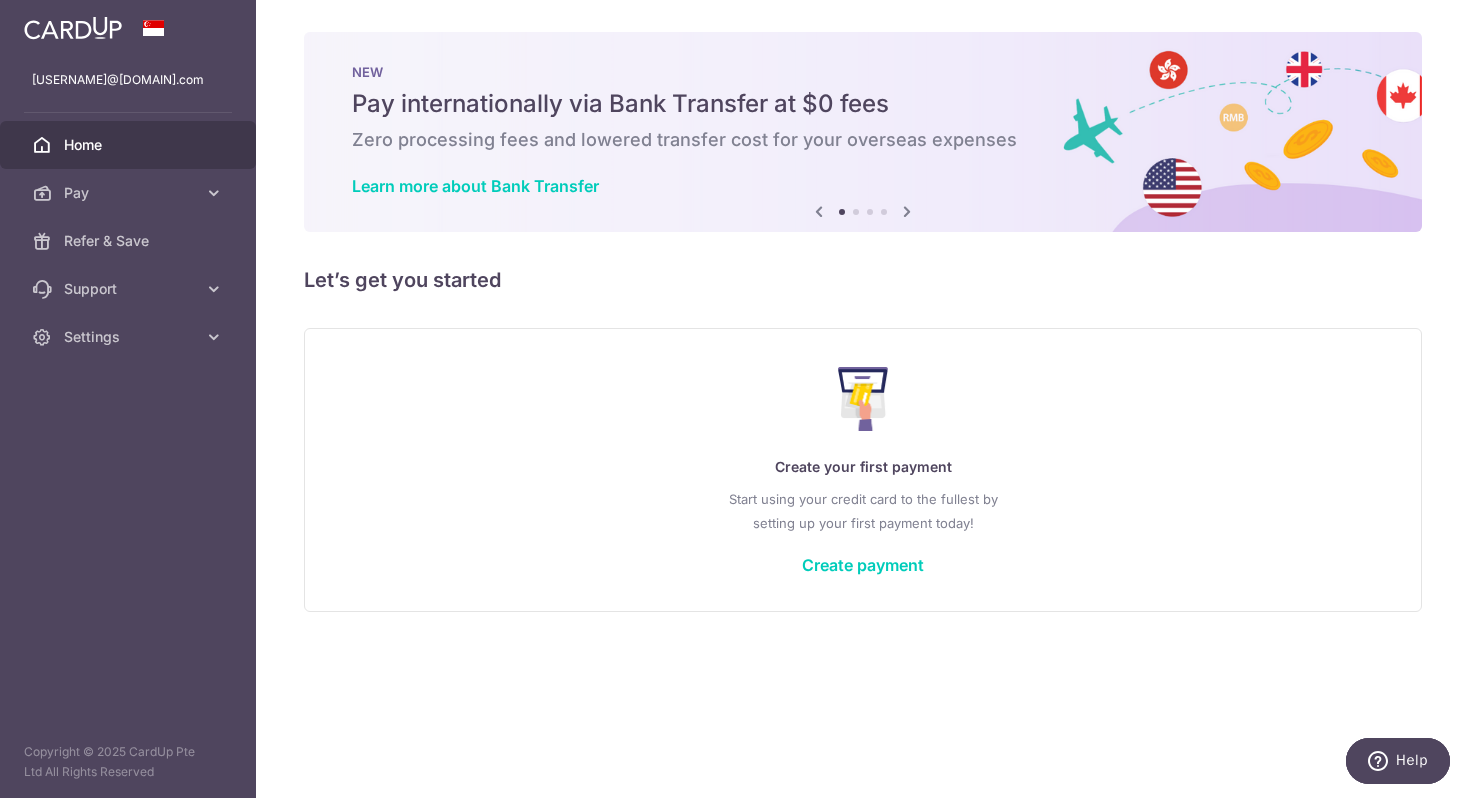 click at bounding box center (907, 211) 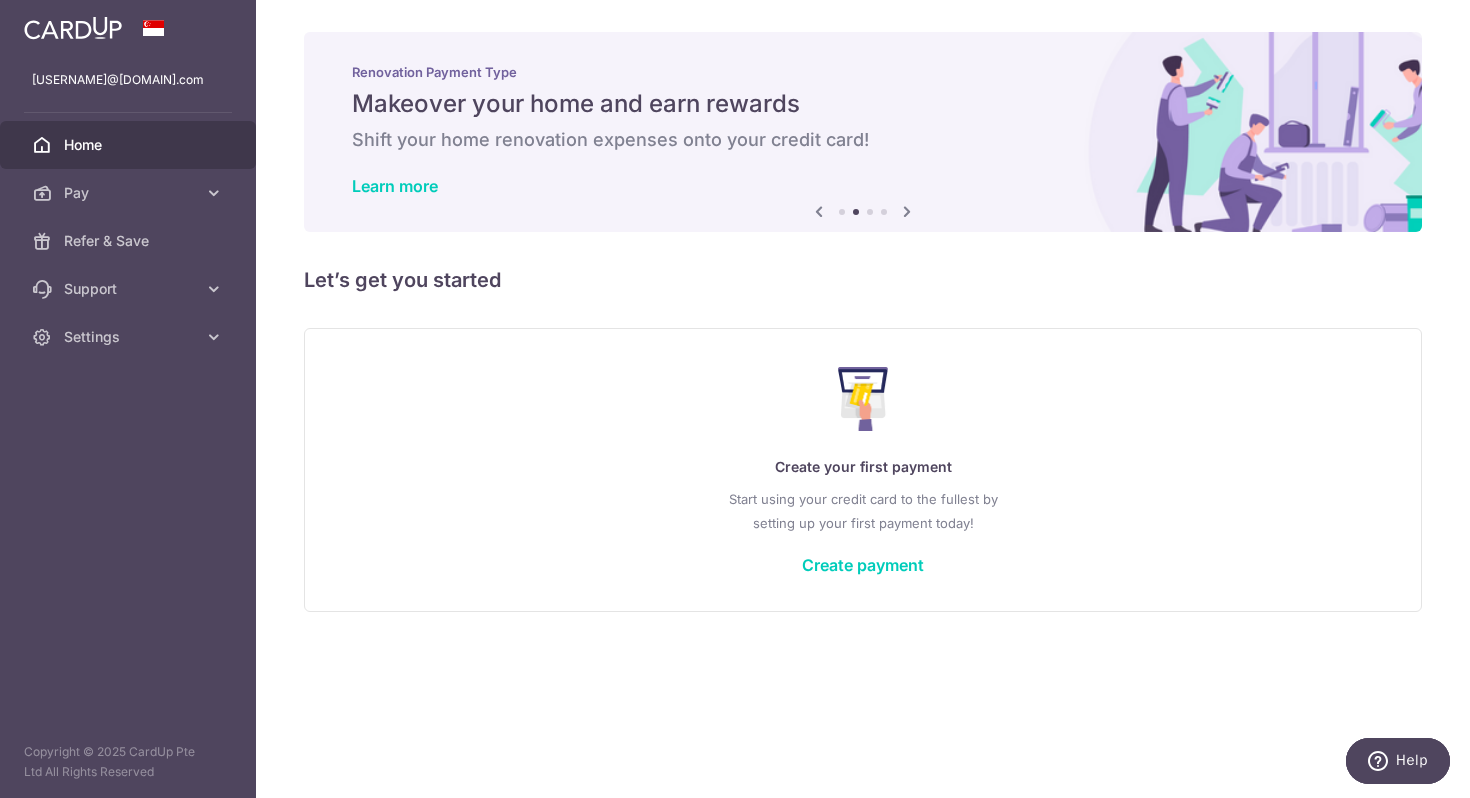 click at bounding box center (819, 211) 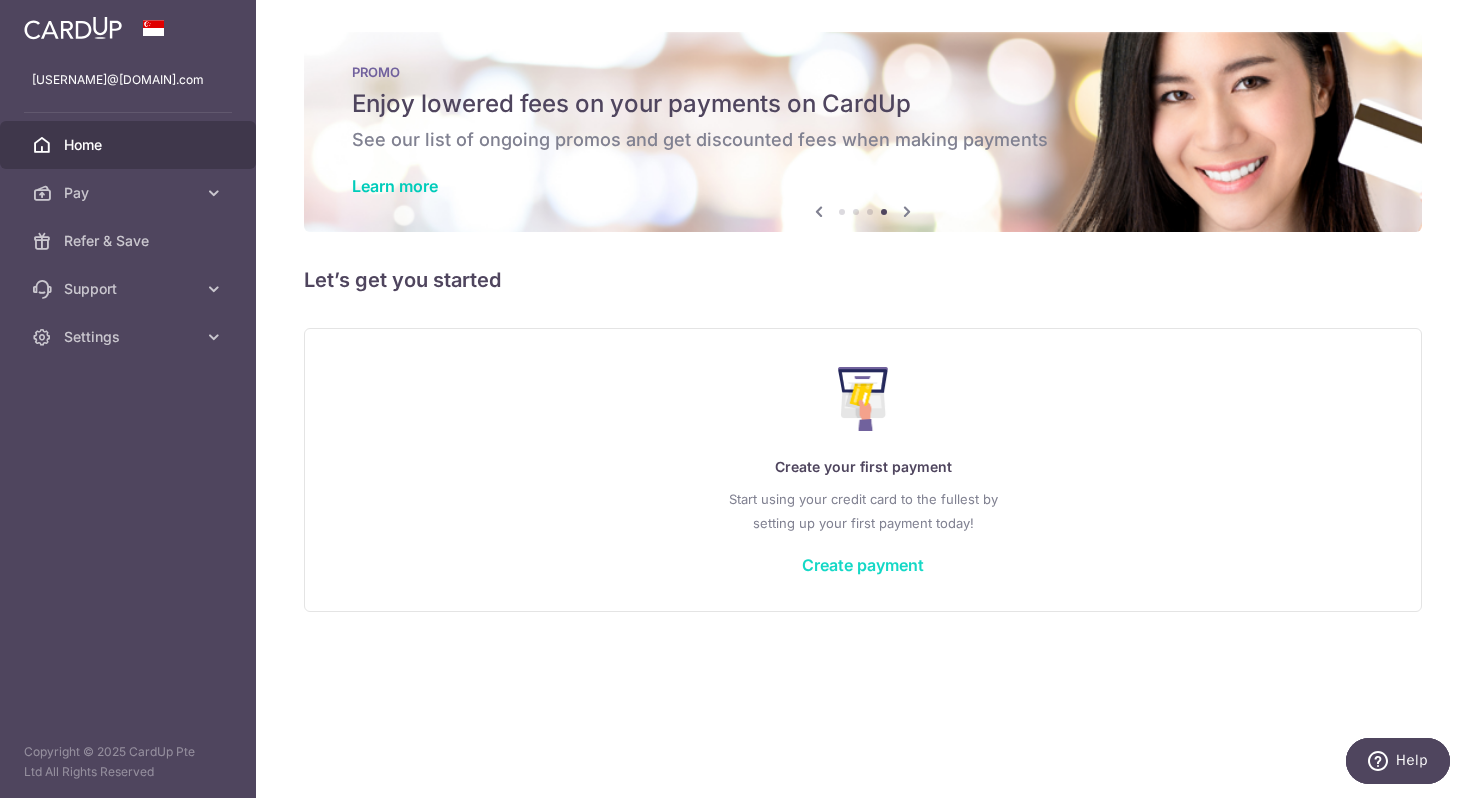 click on "Create payment" at bounding box center [863, 565] 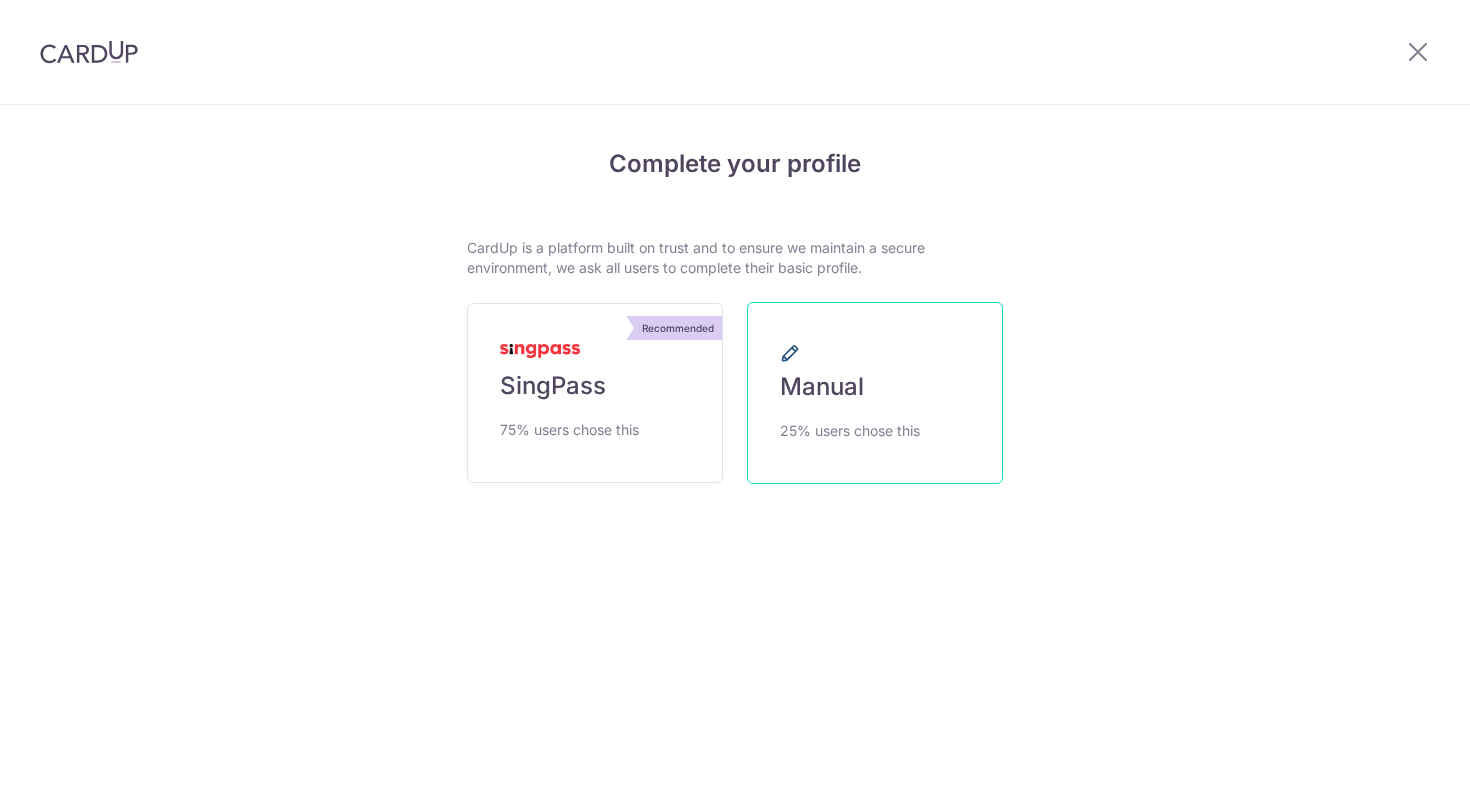 scroll, scrollTop: 0, scrollLeft: 0, axis: both 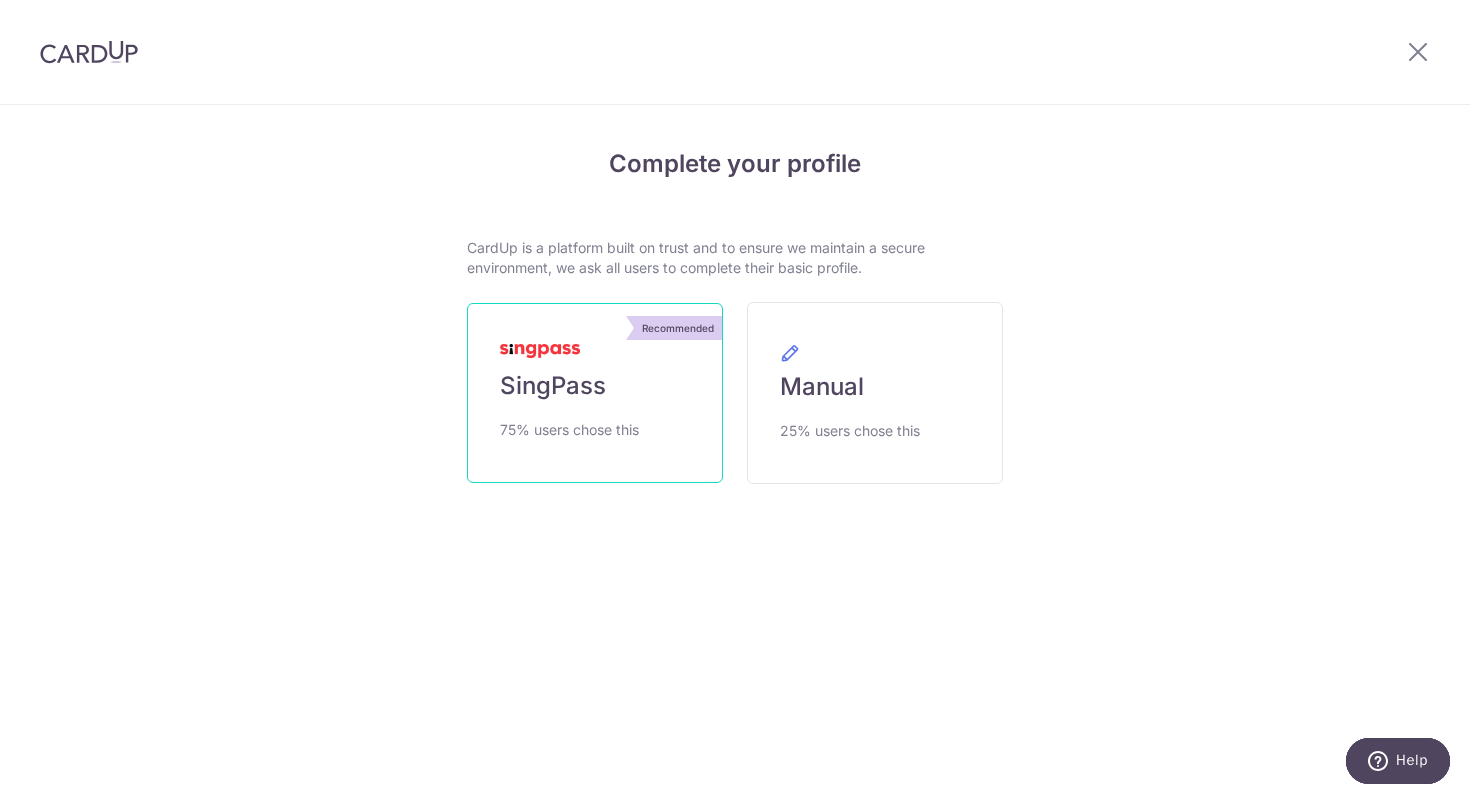 click on "Recommended
SingPass
75% users chose this" at bounding box center (595, 393) 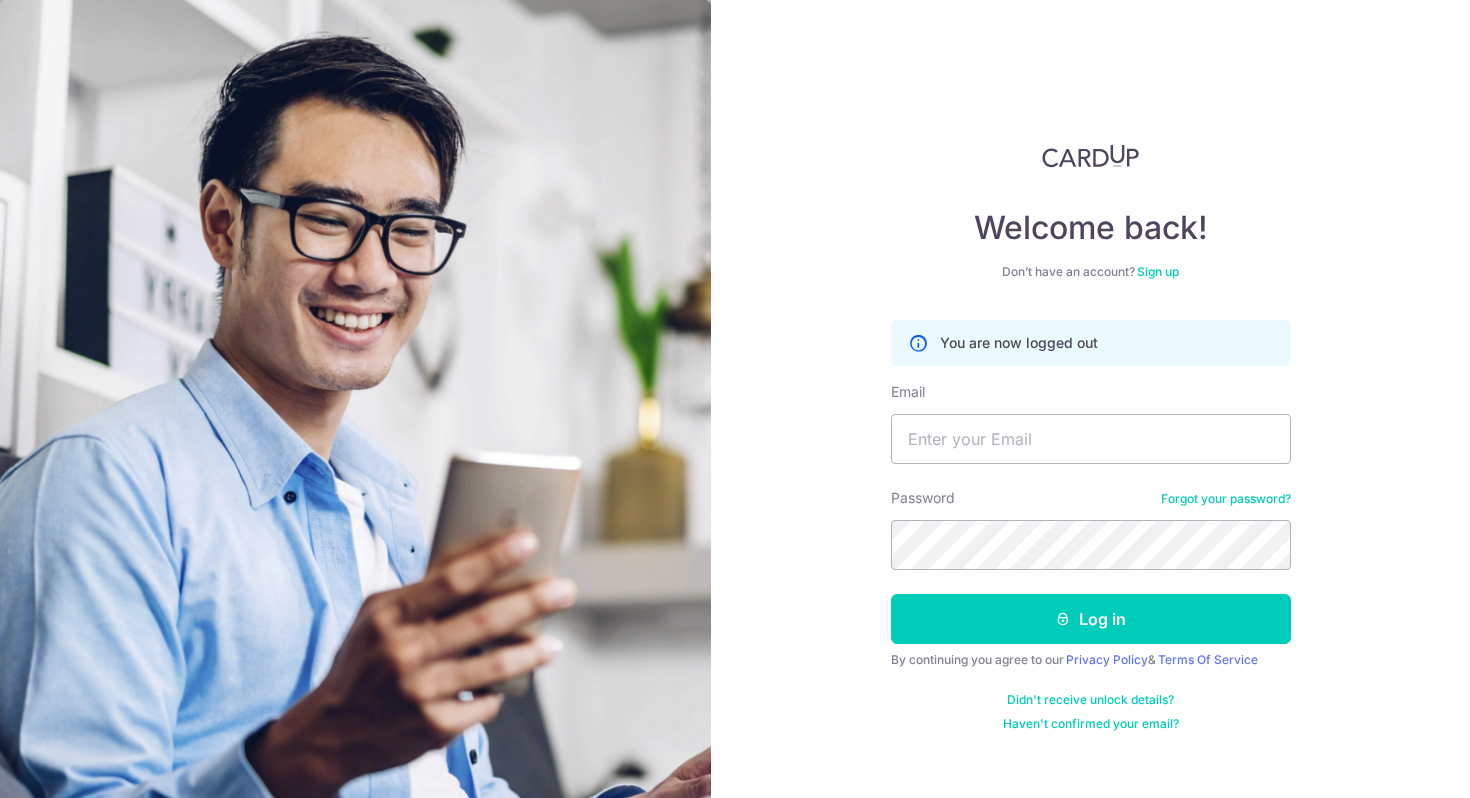 scroll, scrollTop: 0, scrollLeft: 0, axis: both 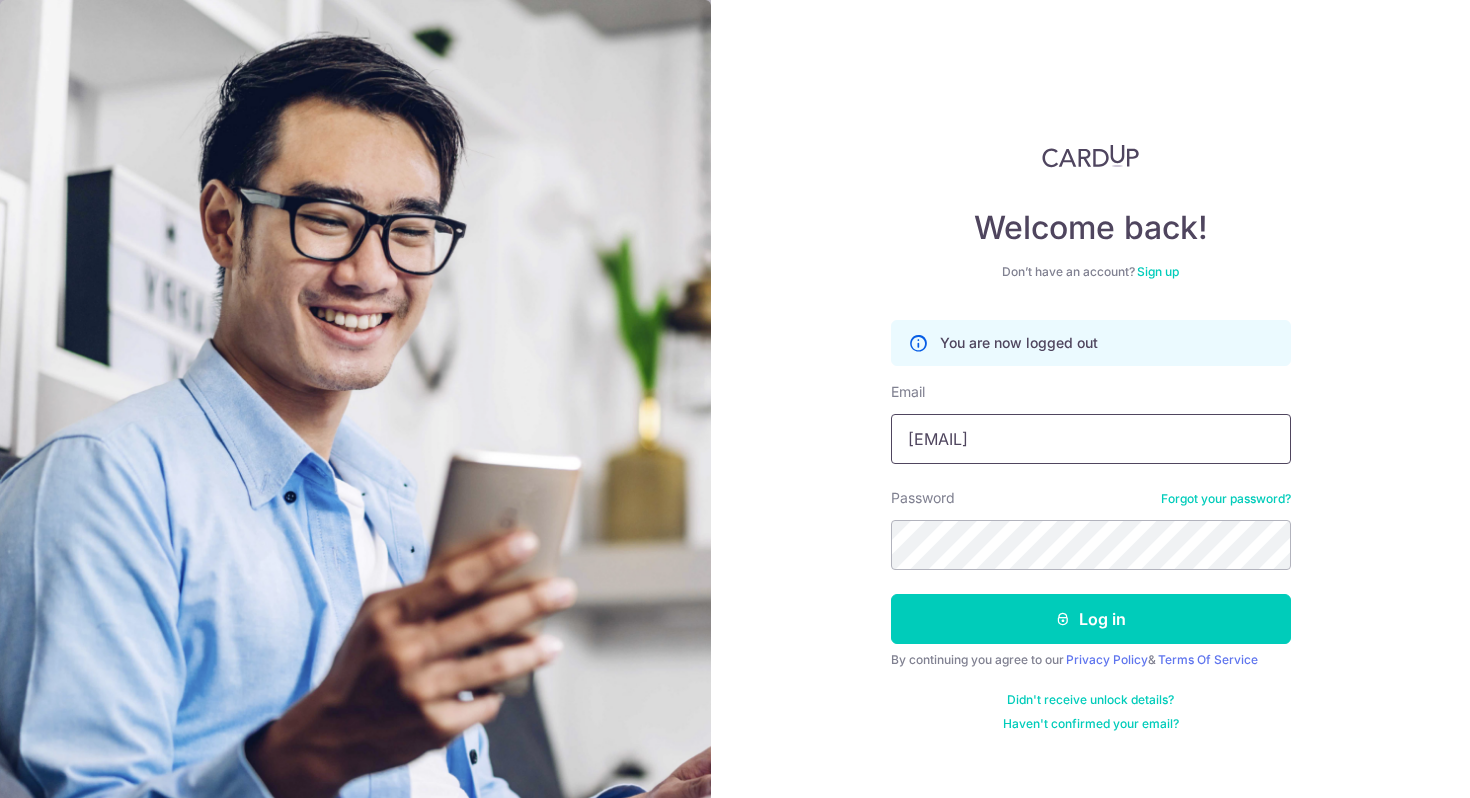 drag, startPoint x: 1038, startPoint y: 447, endPoint x: 817, endPoint y: 417, distance: 223.0269 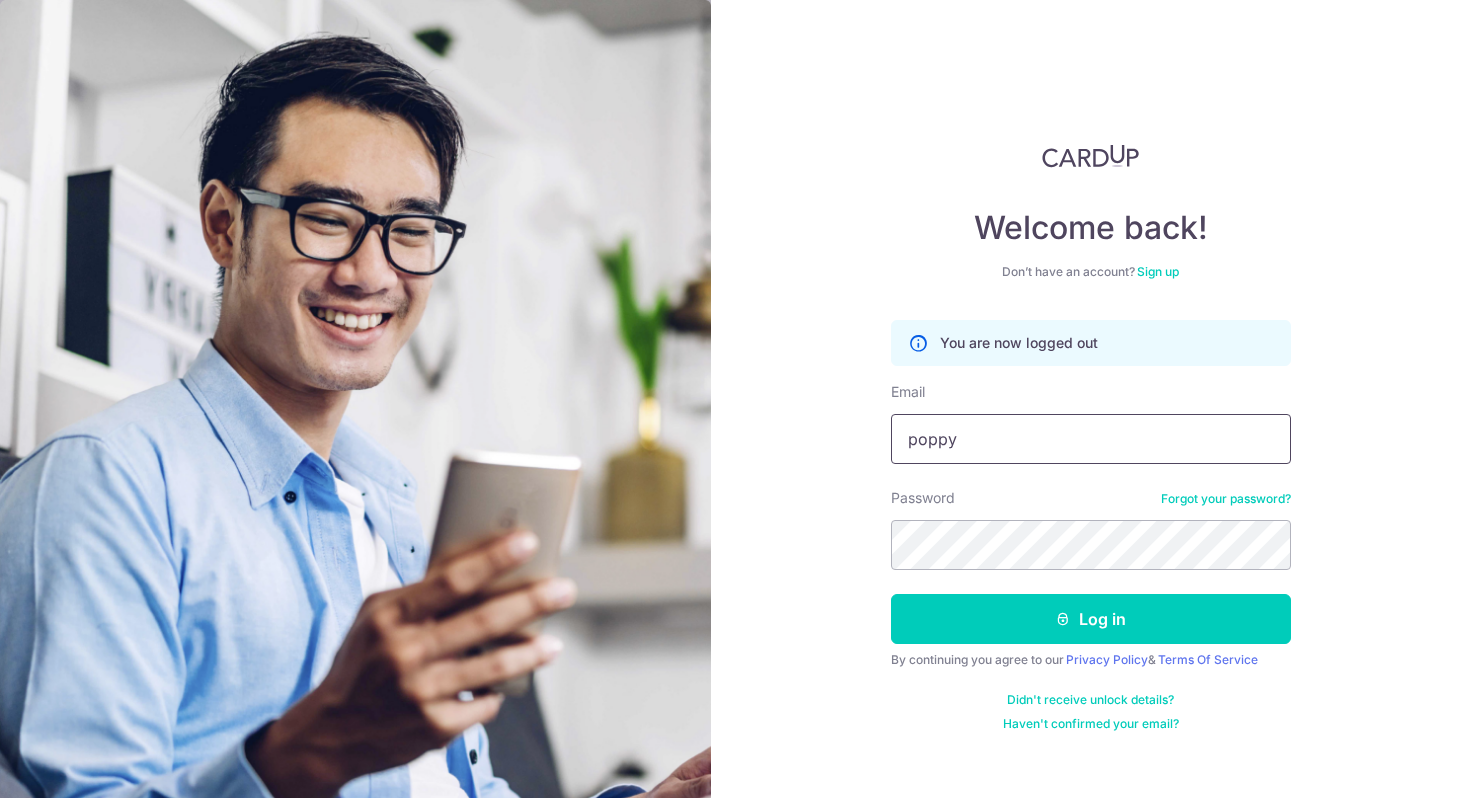 type on "[EMAIL]" 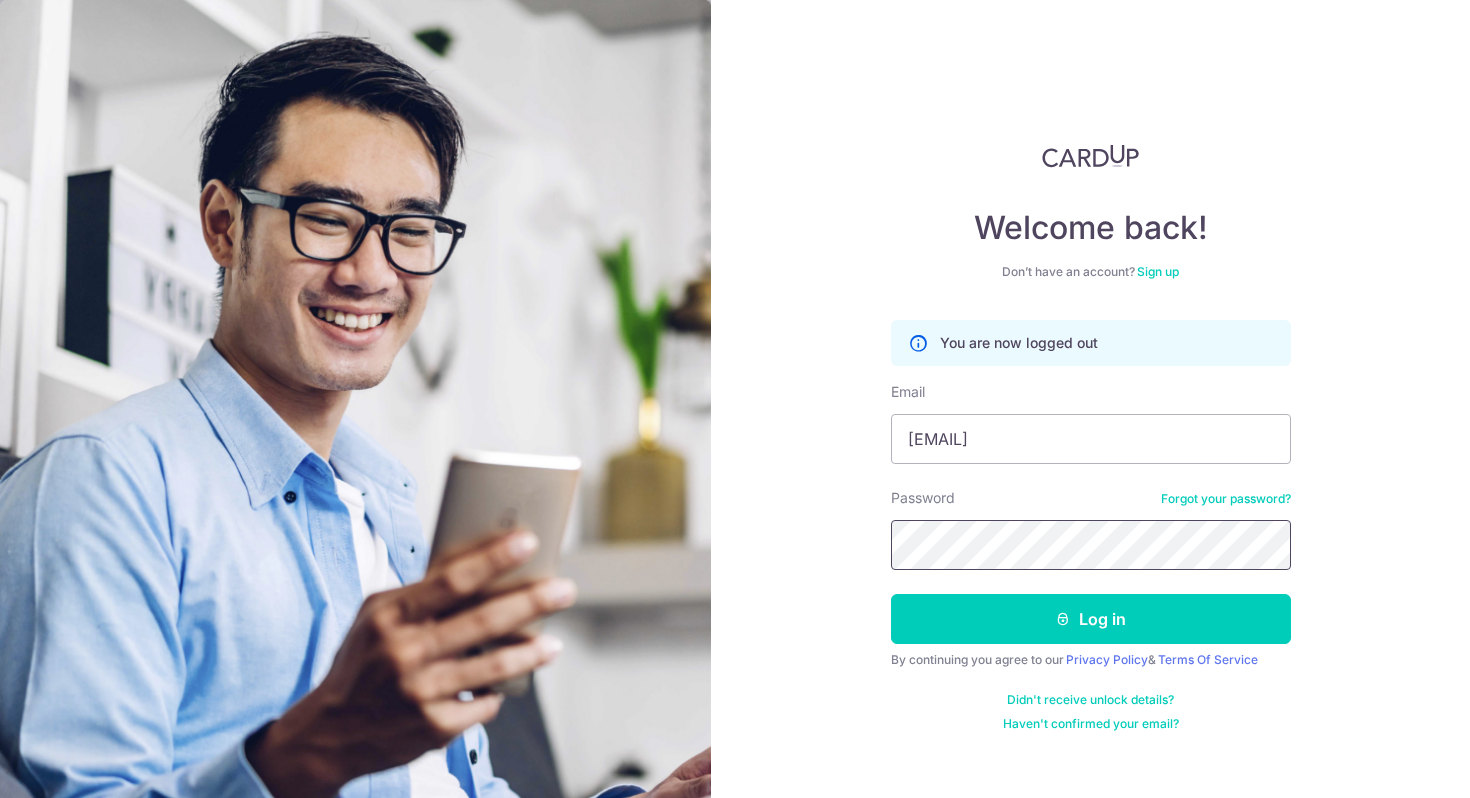 click on "Welcome back!
Don’t have an account?  Sign up
You are now logged out
Email
[EMAIL]
Password
Forgot your password?
Log in
By continuing you agree to our
Privacy Policy
&  Terms Of Service
Didn't receive unlock details?
Haven't confirmed your email?" at bounding box center [1090, 399] 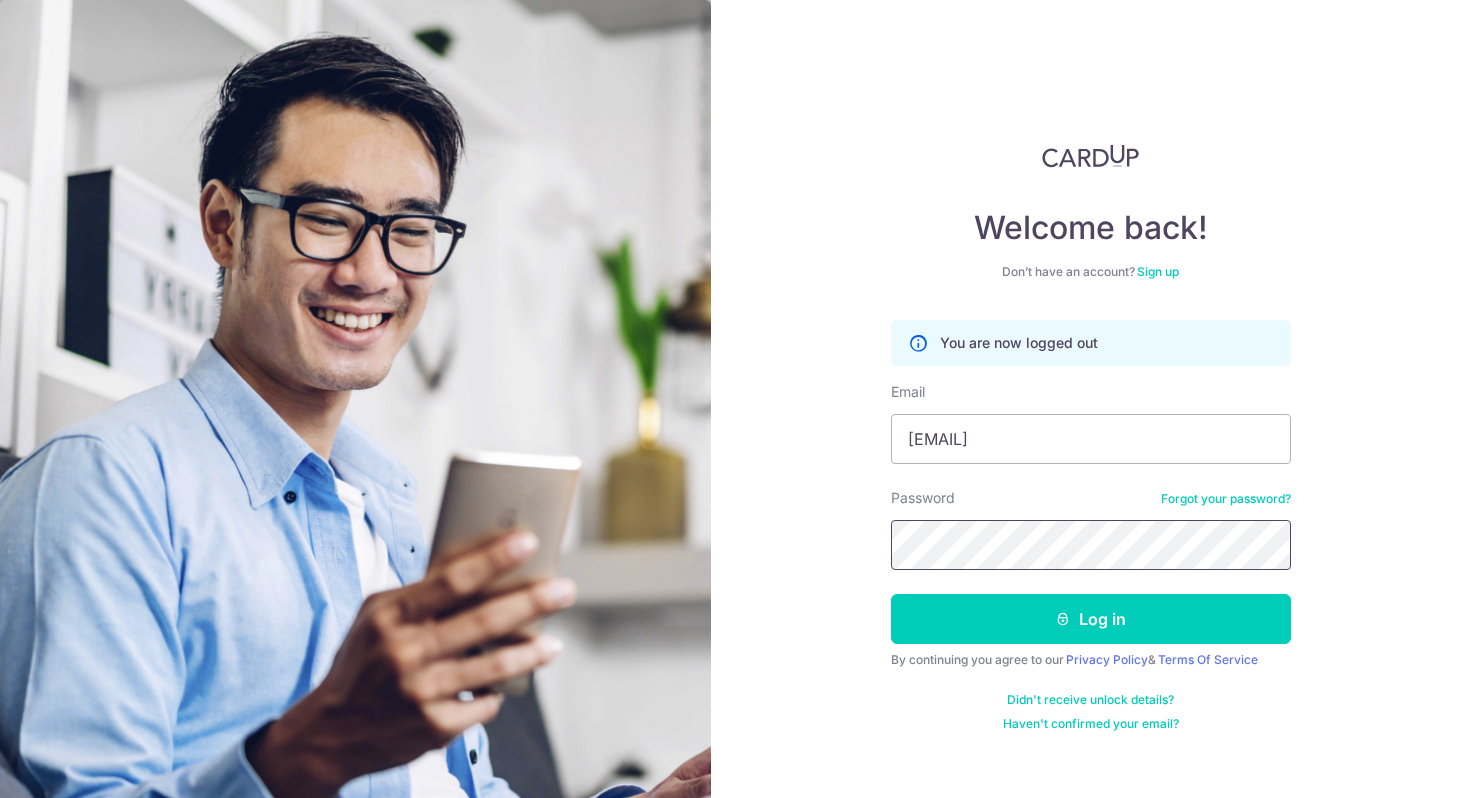 click on "Welcome back!
Don’t have an account?  Sign up
You are now logged out
Email
[EMAIL]
Password
Forgot your password?
Log in
By continuing you agree to our
Privacy Policy
&  Terms Of Service
Didn't receive unlock details?
Haven't confirmed your email?" at bounding box center [1090, 399] 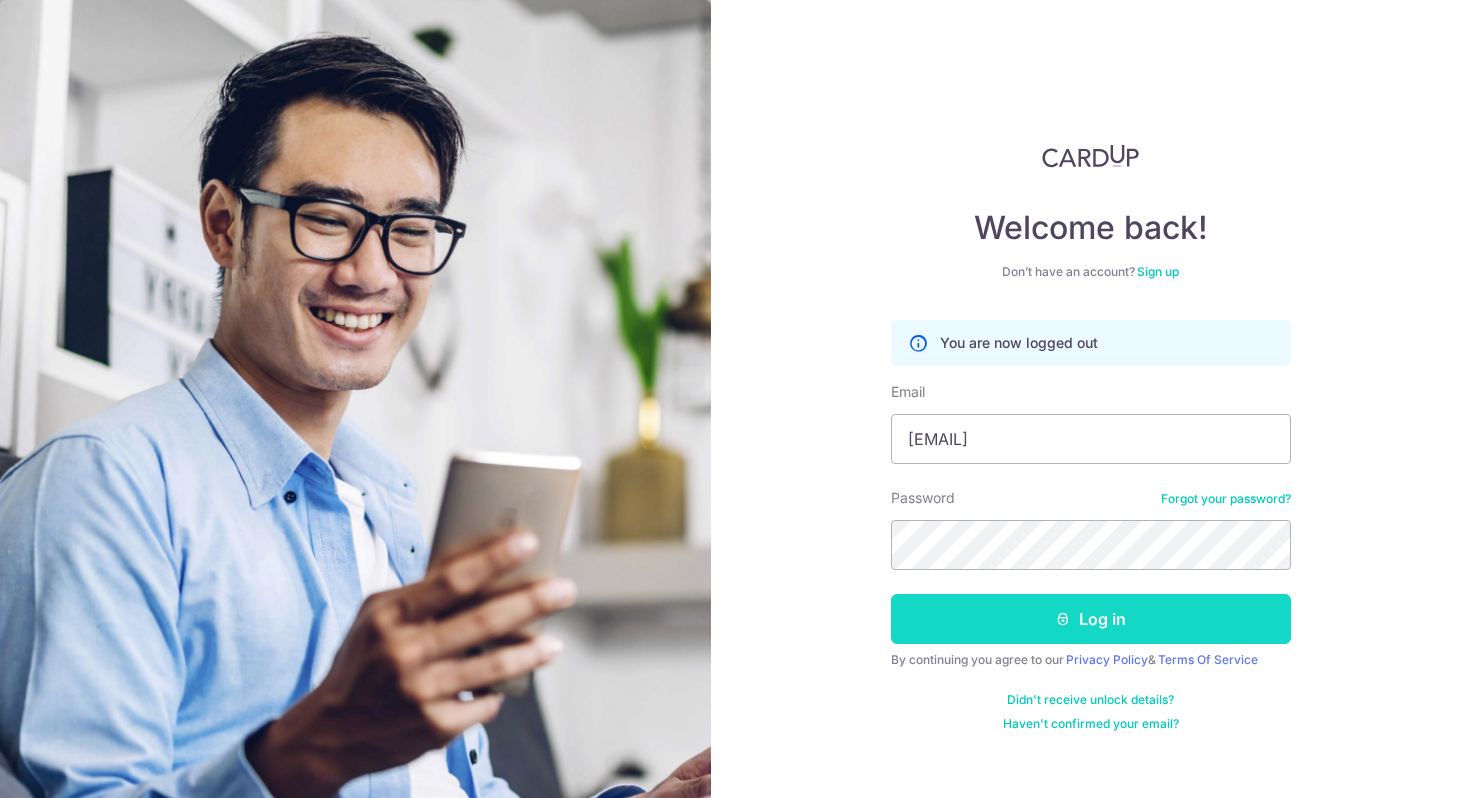 click on "Log in" at bounding box center (1091, 619) 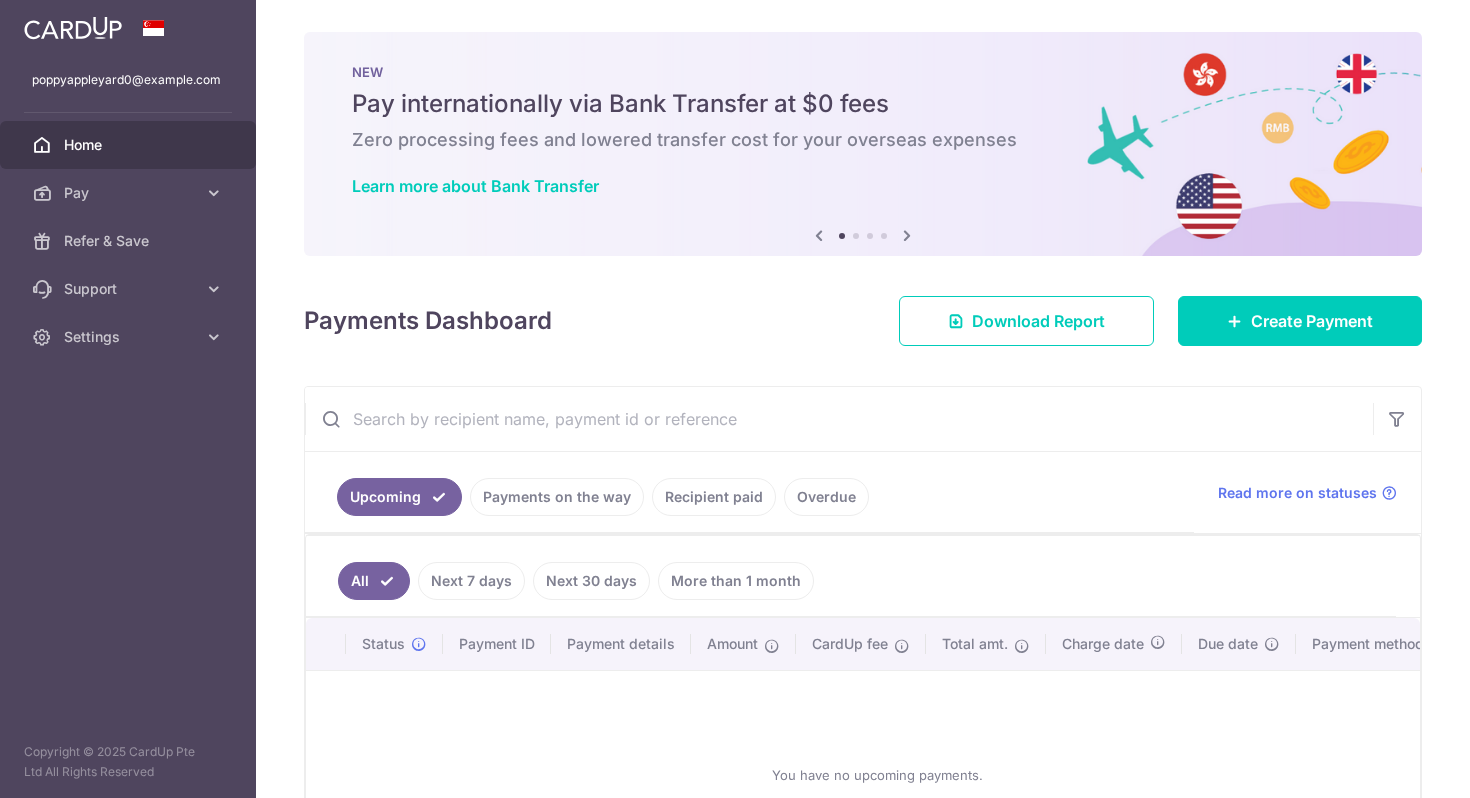 scroll, scrollTop: 0, scrollLeft: 0, axis: both 